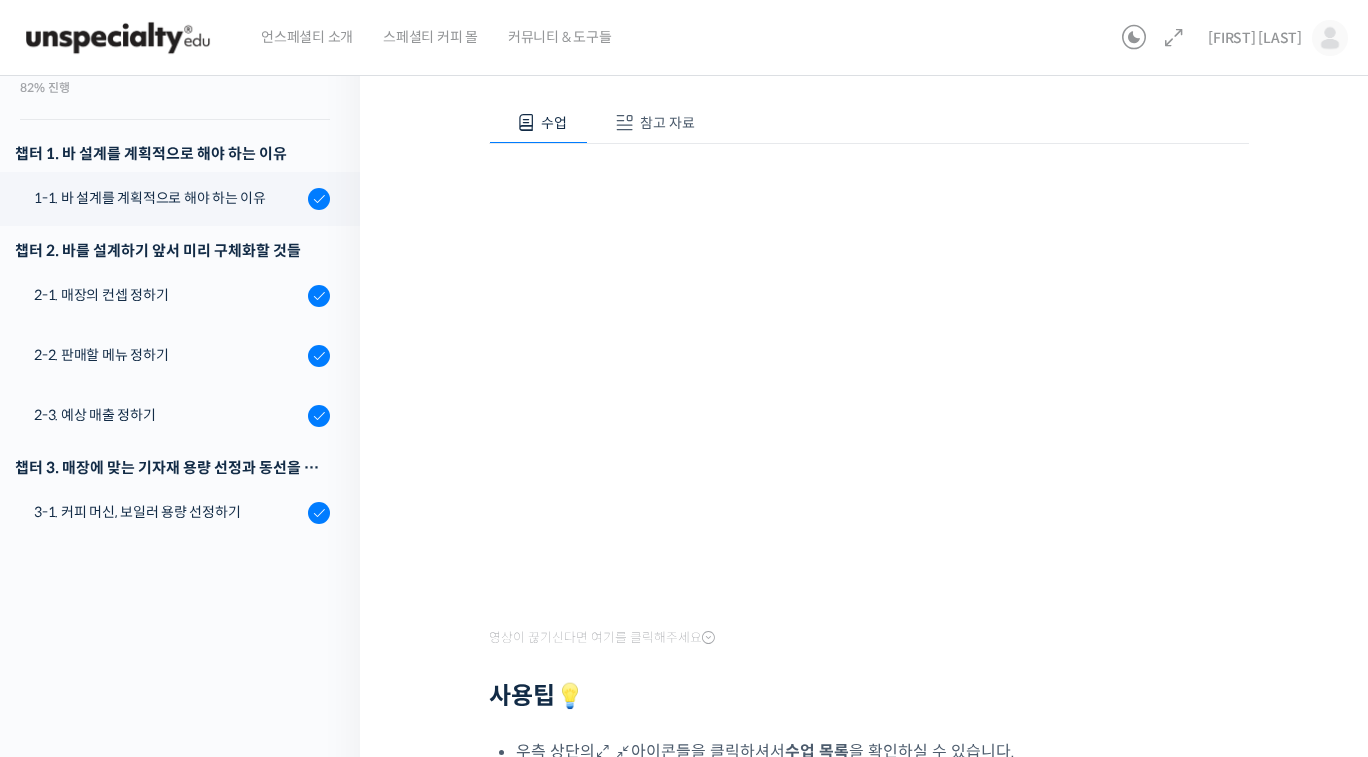 scroll, scrollTop: 0, scrollLeft: 0, axis: both 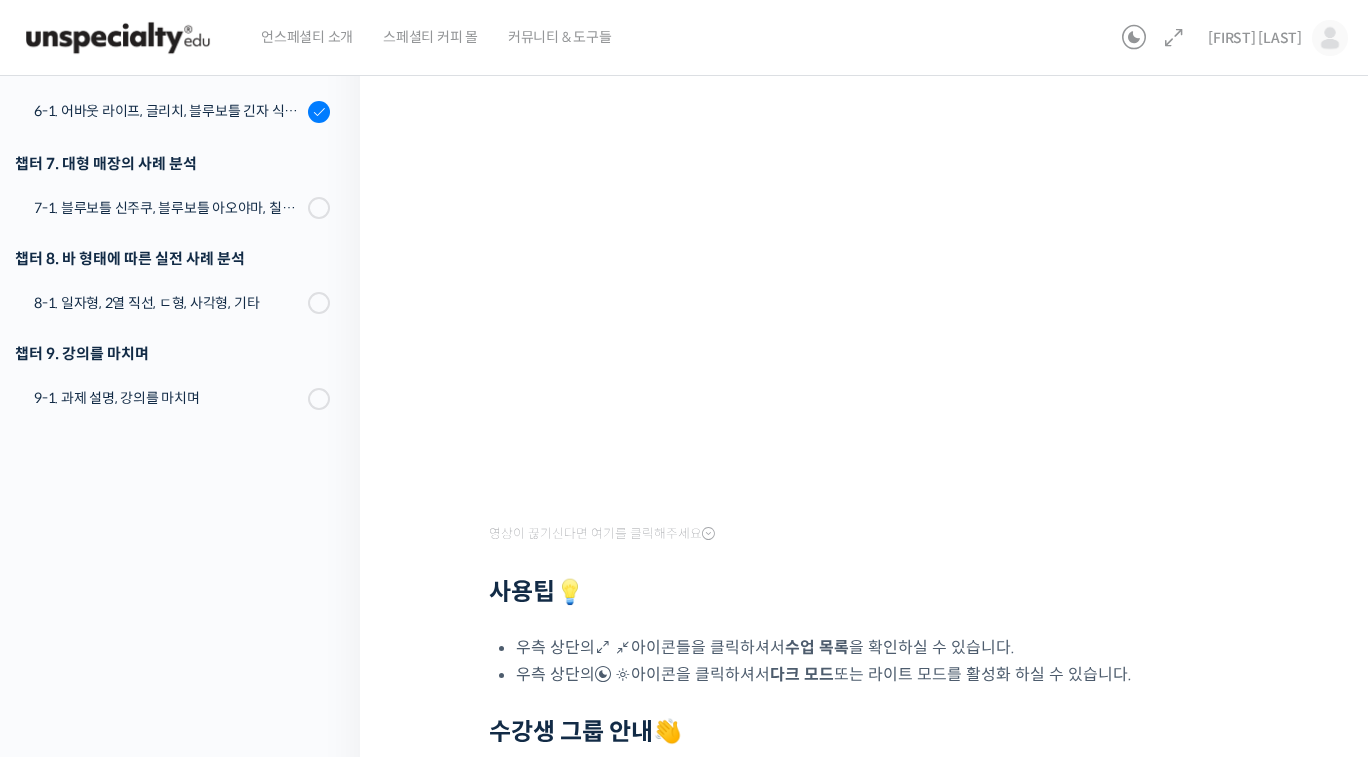 click on "사용팁  💡" at bounding box center (869, 592) 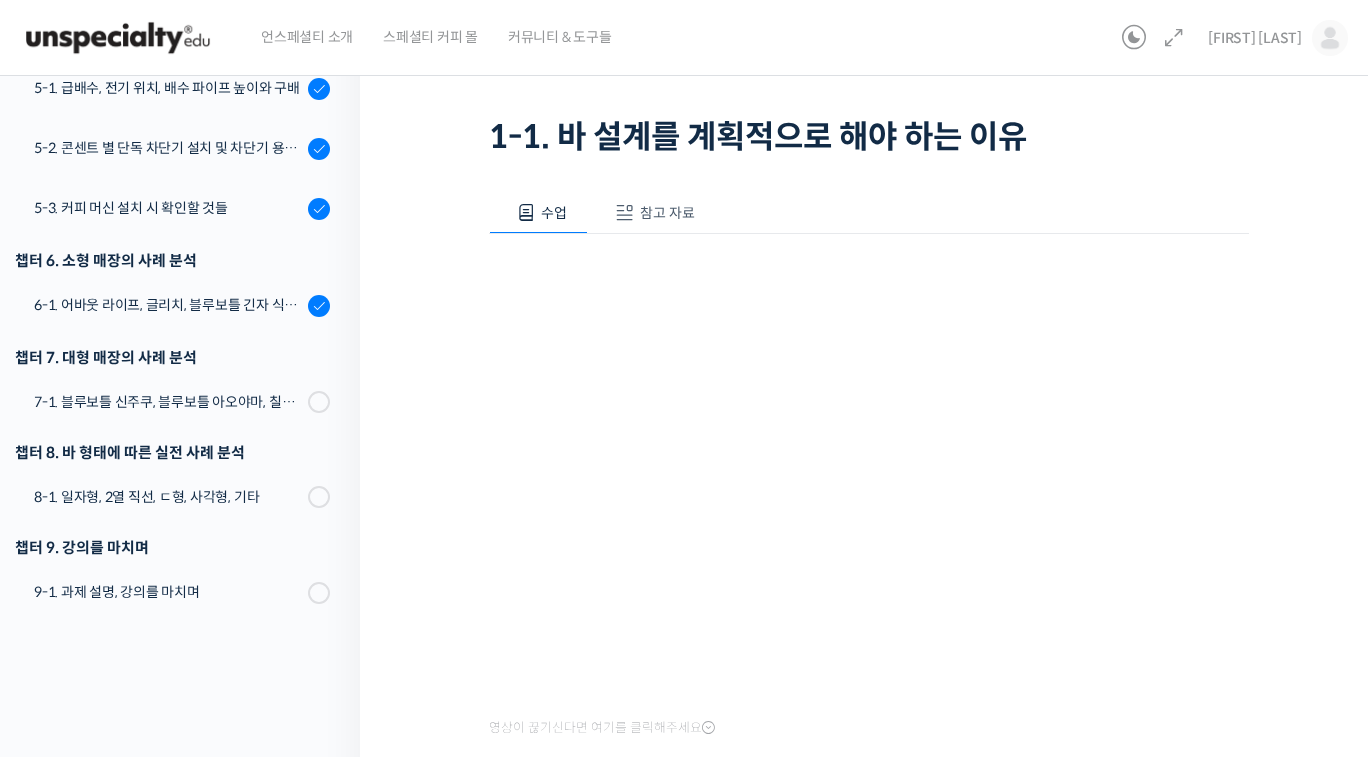 scroll, scrollTop: 200, scrollLeft: 0, axis: vertical 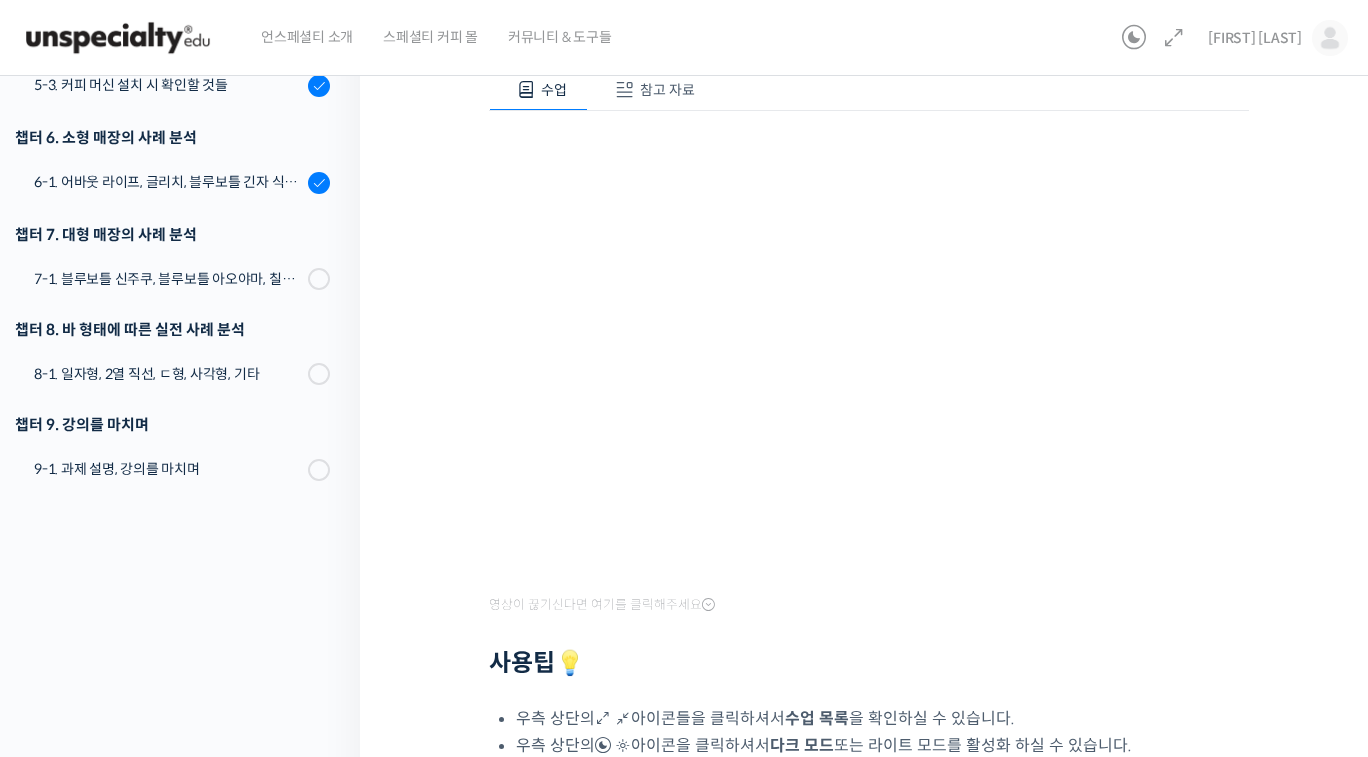 click at bounding box center (708, 605) 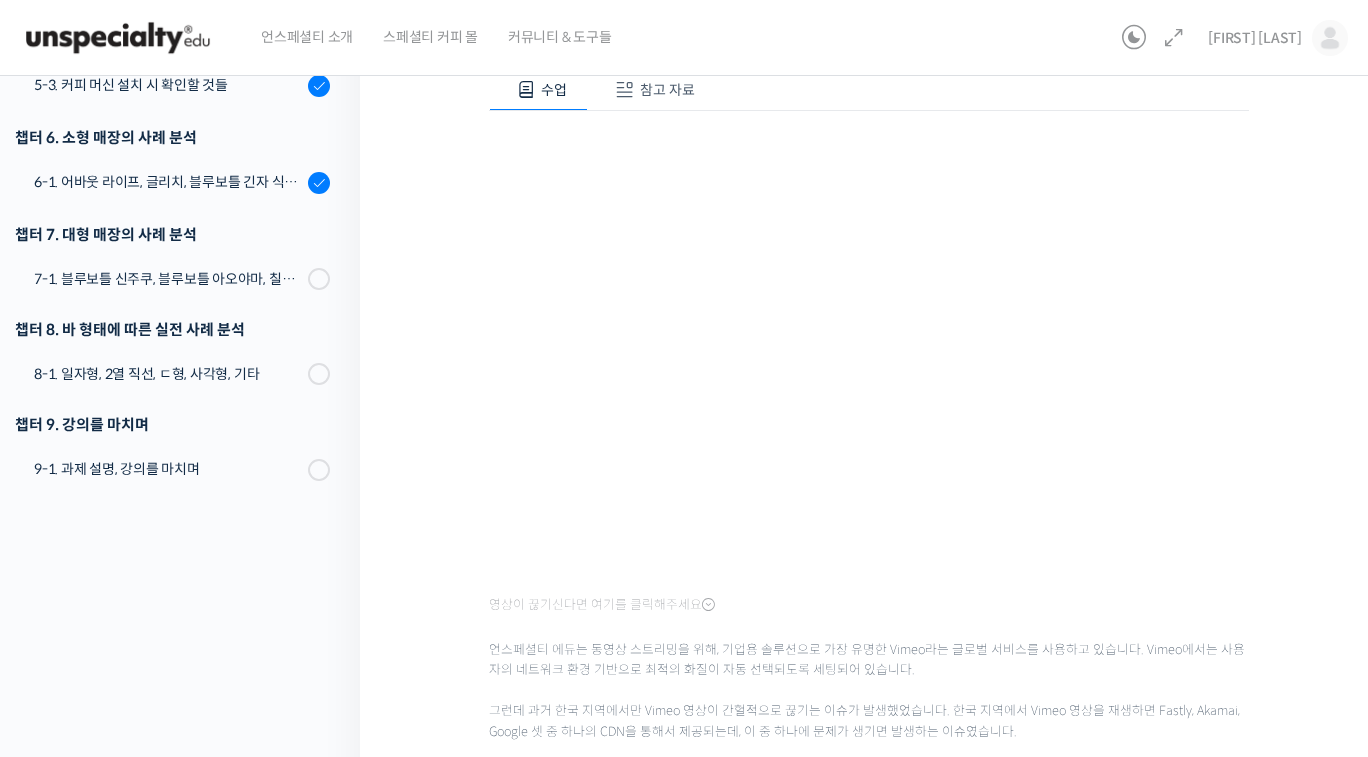 click at bounding box center (708, 605) 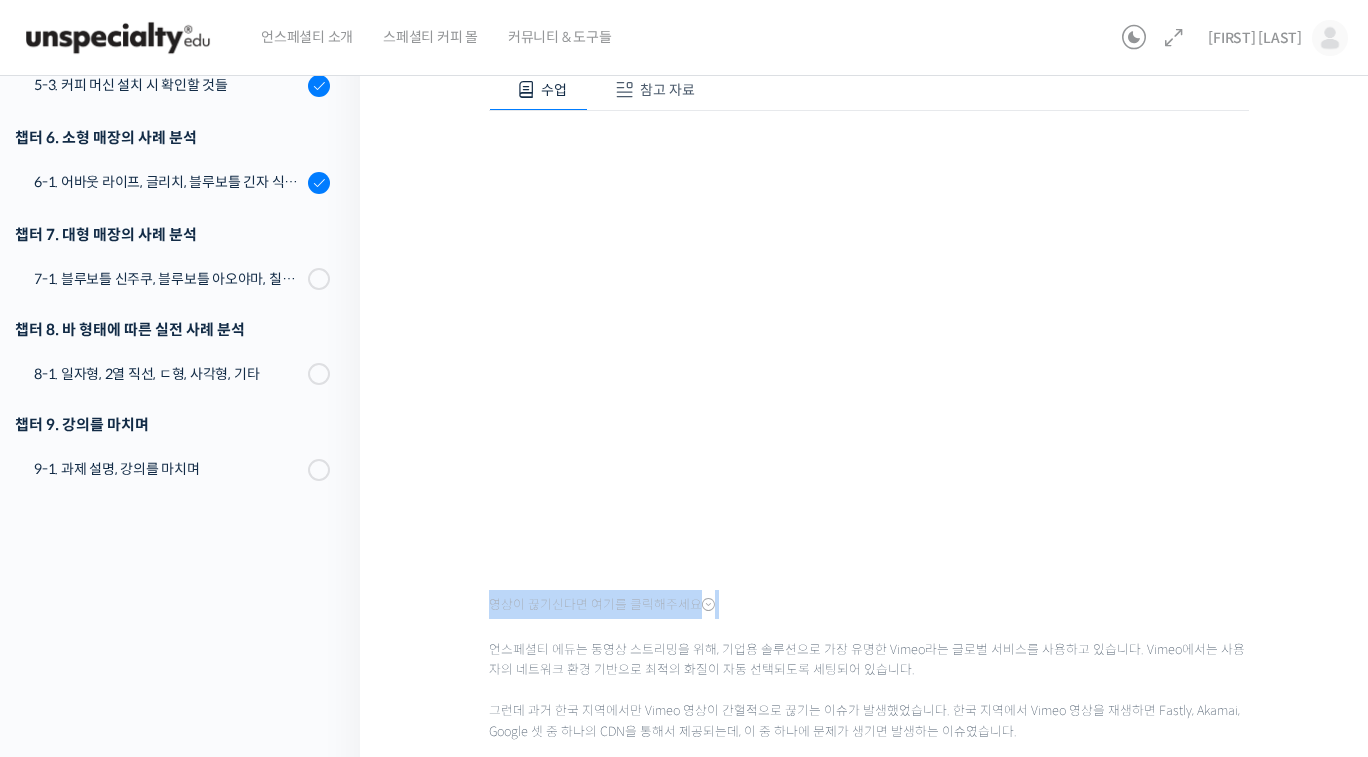 click at bounding box center [708, 605] 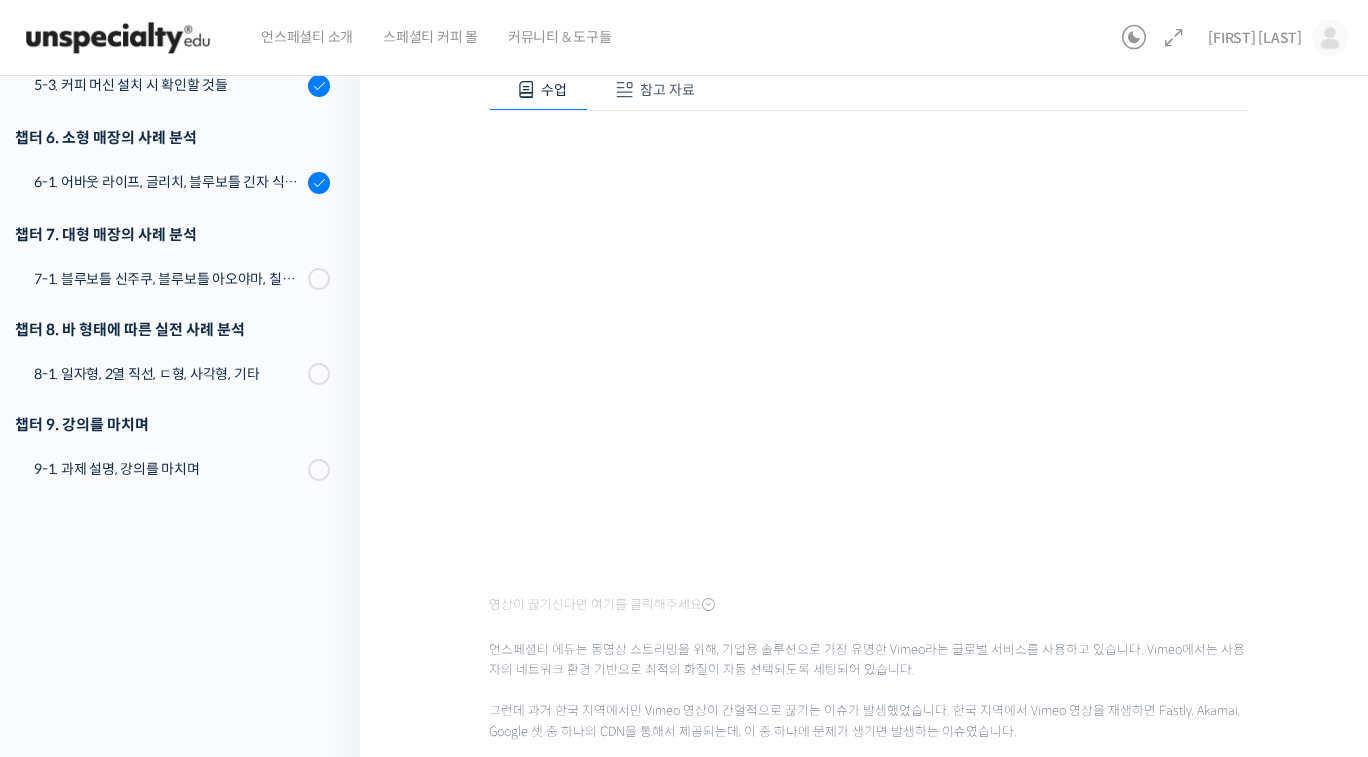 click on "영상이 끊기신다면 여기를 클릭해주세요" at bounding box center [602, 605] 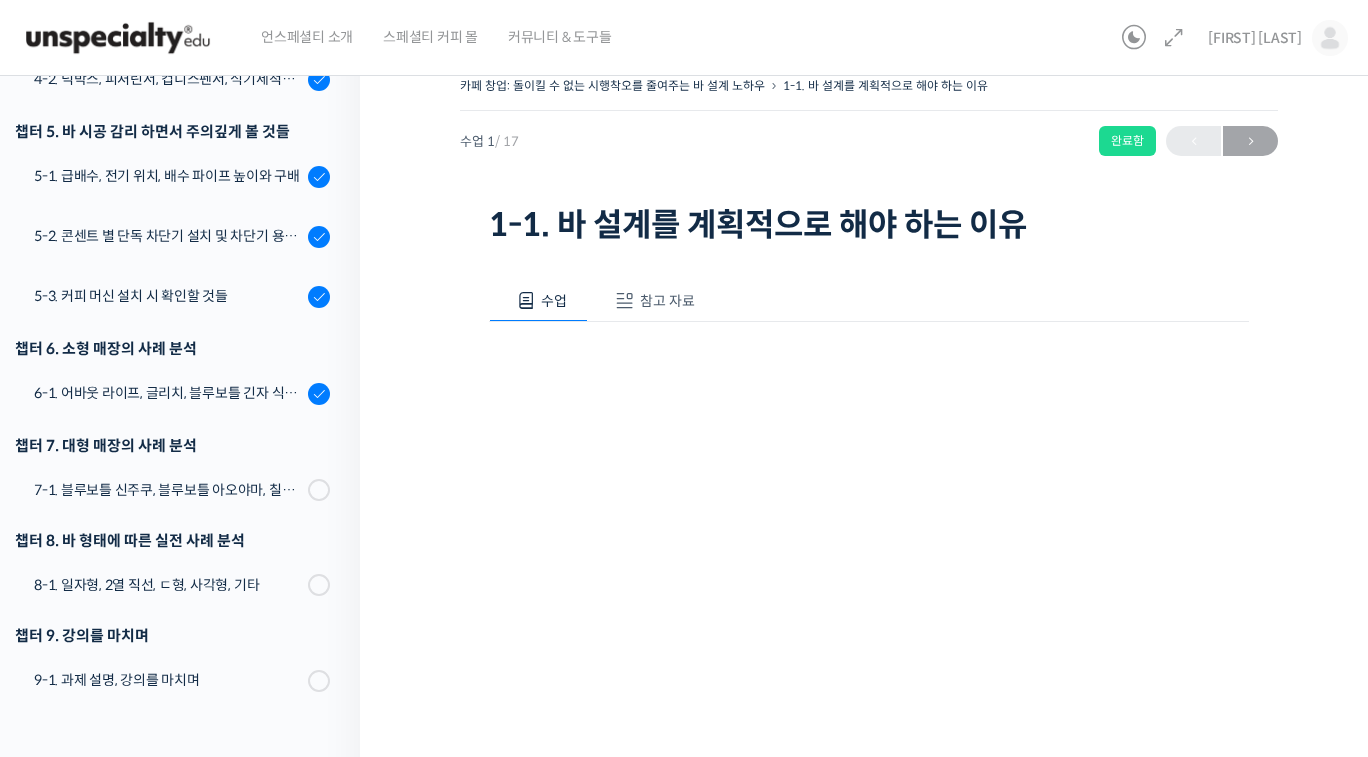 scroll, scrollTop: 0, scrollLeft: 0, axis: both 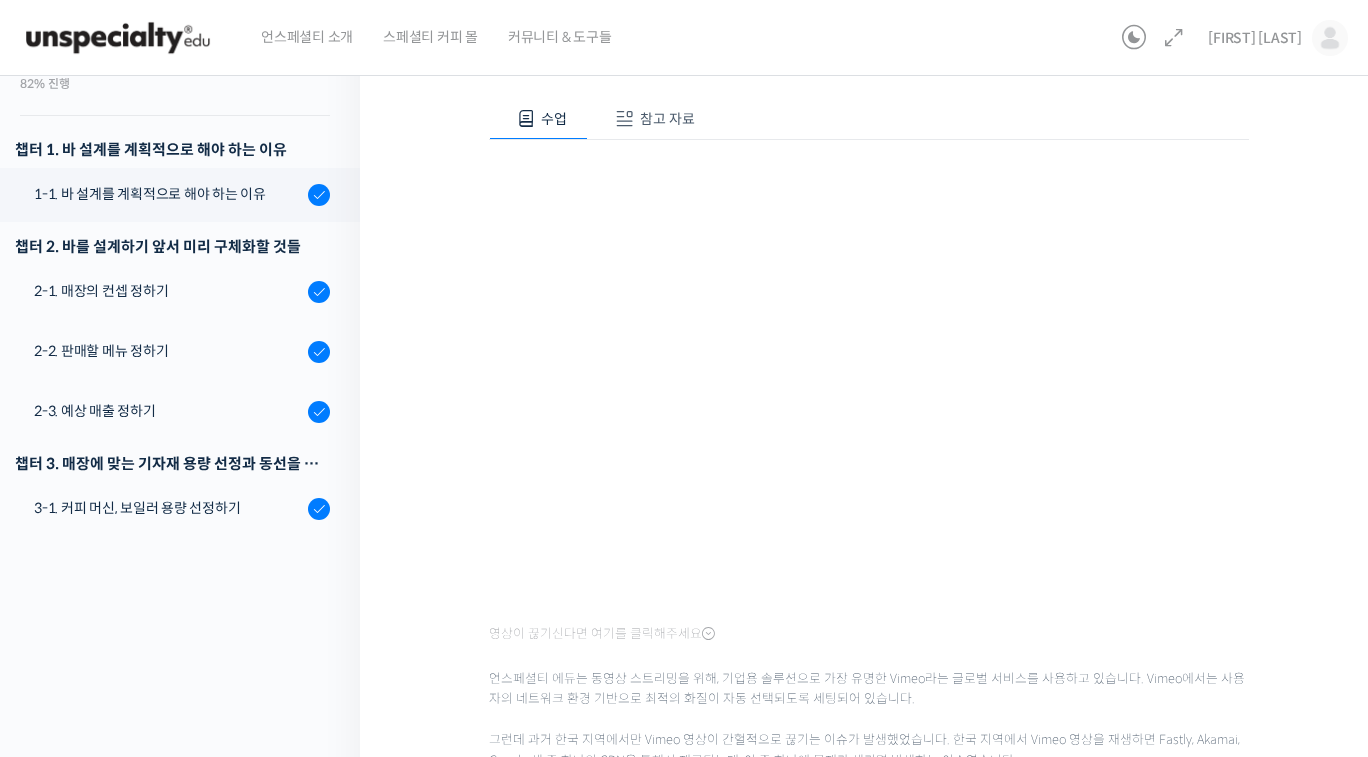 click on "언스페셜티 에듀는 동영상 스트리밍을 위해, 기업용 솔루션으로 가장 유명한 Vimeo라는 글로벌 서비스를 사용하고 있습니다. Vimeo에서는 사용자의 네트워크 환경 기반으로 최적의 화질이 자동 선택되도록 세팅되어 있습니다. 그런데 과거 한국 지역에서만 Vimeo 영상이 간헐적으로 끊기는 이슈가 발생했었습니다. 한국 지역에서 Vimeo 영상을 재생하면 Fastly, Akamai, Google 셋 중 하나의 CDN을 통해서 제공되는데, 이 중 하나에 문제가 생기면 발생하는 이슈였습니다. 만약 이 이슈가 재현된다면 아래 방법을 통해 임시로 문제를 해결하실 수 있습니다. 1. 강의를 시청하시는 웹 브라우저에서  여기를 클릭하셔서 Vimeo 설정 페이지 를 방문합니다. 2. "Disabled"라고 선택되어 있는 값을 "Fastly" 또는 "Akamai" 또는 "Google"로 선택합니다. [고객센터]" at bounding box center (869, 822) 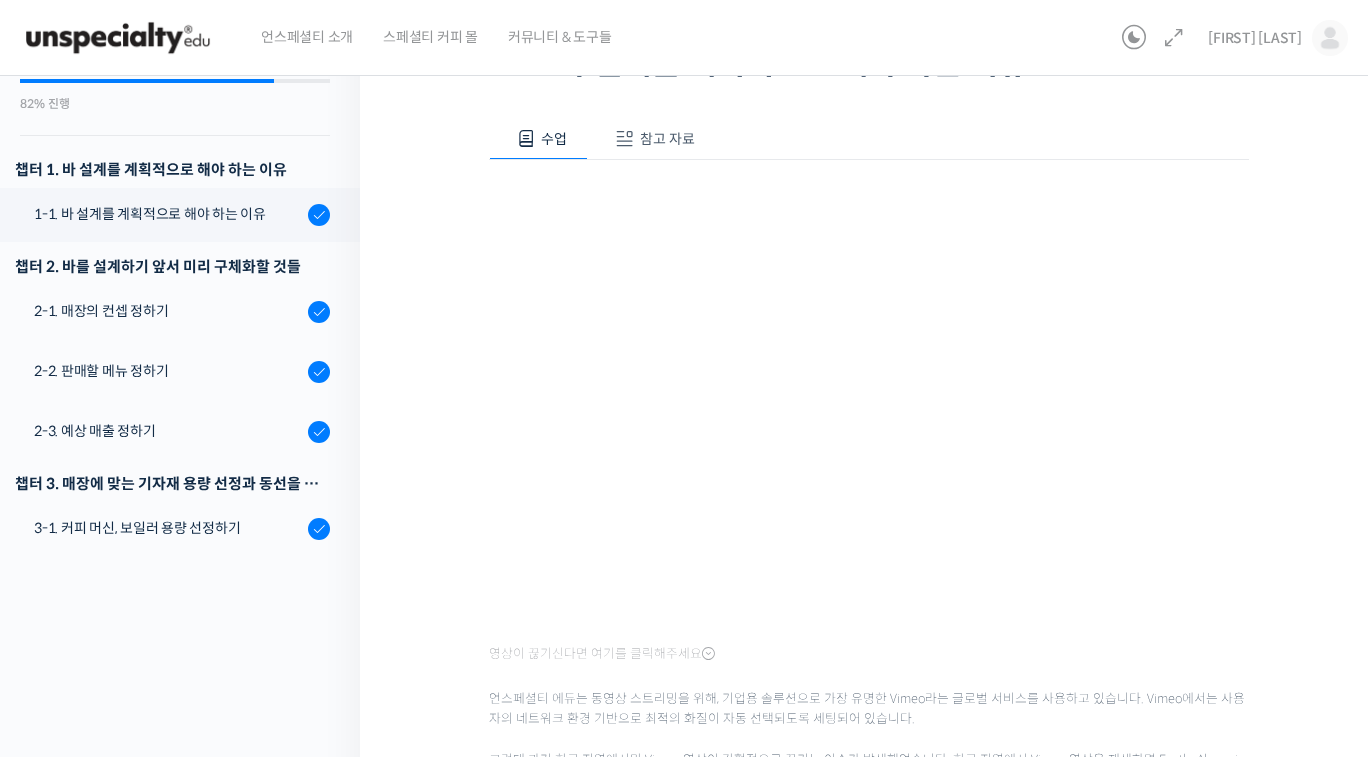 scroll, scrollTop: 200, scrollLeft: 0, axis: vertical 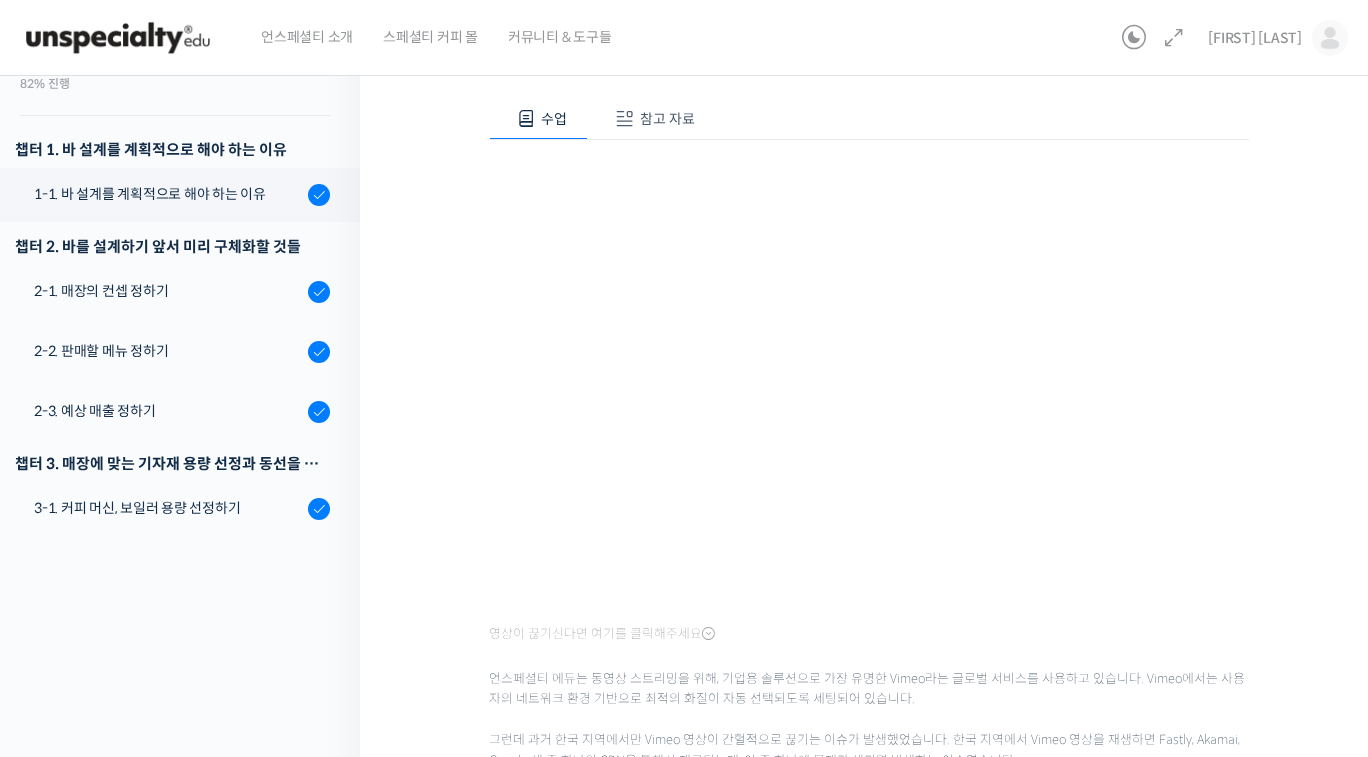 click at bounding box center (708, 634) 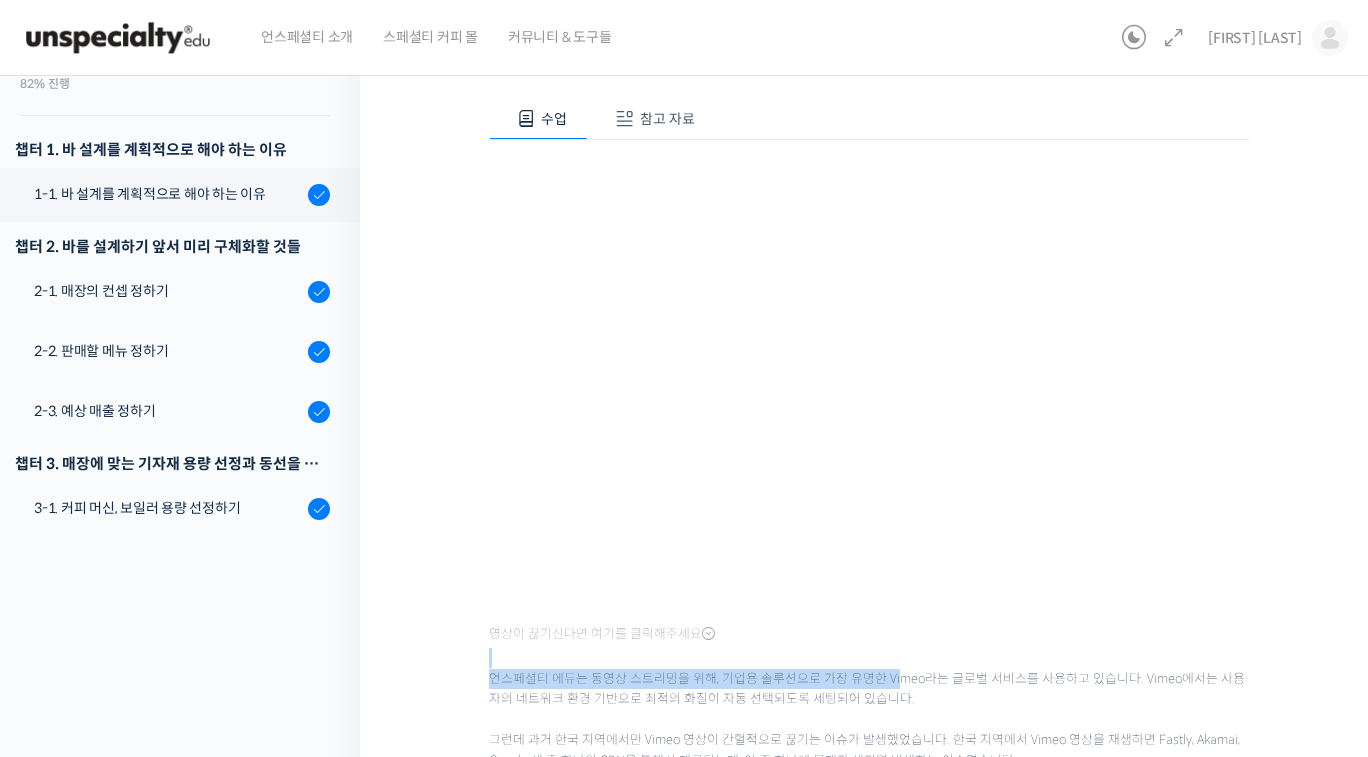click on "언스페셜티 에듀는 동영상 스트리밍을 위해, 기업용 솔루션으로 가장 유명한 Vimeo라는 글로벌 서비스를 사용하고 있습니다. Vimeo에서는 사용자의 네트워크 환경 기반으로 최적의 화질이 자동 선택되도록 세팅되어 있습니다. 그런데 과거 한국 지역에서만 Vimeo 영상이 간헐적으로 끊기는 이슈가 발생했었습니다. 한국 지역에서 Vimeo 영상을 재생하면 Fastly, Akamai, Google 셋 중 하나의 CDN을 통해서 제공되는데, 이 중 하나에 문제가 생기면 발생하는 이슈였습니다. 만약 이 이슈가 재현된다면 아래 방법을 통해 임시로 문제를 해결하실 수 있습니다. 1. 강의를 시청하시는 웹 브라우저에서  여기를 클릭하셔서 Vimeo 설정 페이지 를 방문합니다. 2. "Disabled"라고 선택되어 있는 값을 "Fastly" 또는 "Akamai" 또는 "Google"로 선택합니다. [고객센터]" at bounding box center [869, 822] 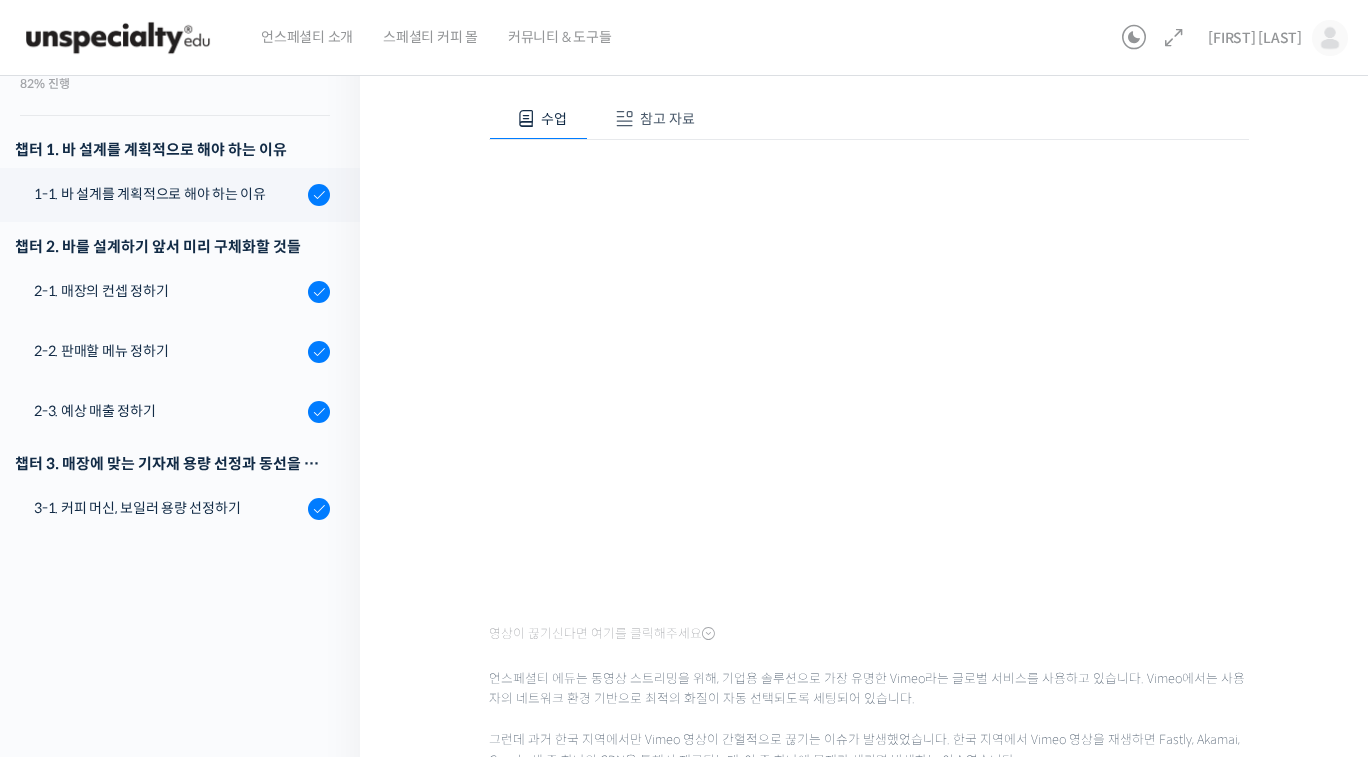 click on "언스페셜티 에듀는 동영상 스트리밍을 위해, 기업용 솔루션으로 가장 유명한 Vimeo라는 글로벌 서비스를 사용하고 있습니다. Vimeo에서는 사용자의 네트워크 환경 기반으로 최적의 화질이 자동 선택되도록 세팅되어 있습니다. 그런데 과거 한국 지역에서만 Vimeo 영상이 간헐적으로 끊기는 이슈가 발생했었습니다. 한국 지역에서 Vimeo 영상을 재생하면 Fastly, Akamai, Google 셋 중 하나의 CDN을 통해서 제공되는데, 이 중 하나에 문제가 생기면 발생하는 이슈였습니다. 만약 이 이슈가 재현된다면 아래 방법을 통해 임시로 문제를 해결하실 수 있습니다. 1. 강의를 시청하시는 웹 브라우저에서  여기를 클릭하셔서 Vimeo 설정 페이지 를 방문합니다. 2. "Disabled"라고 선택되어 있는 값을 "Fastly" 또는 "Akamai" 또는 "Google"로 선택합니다. [고객센터]" at bounding box center (869, 822) 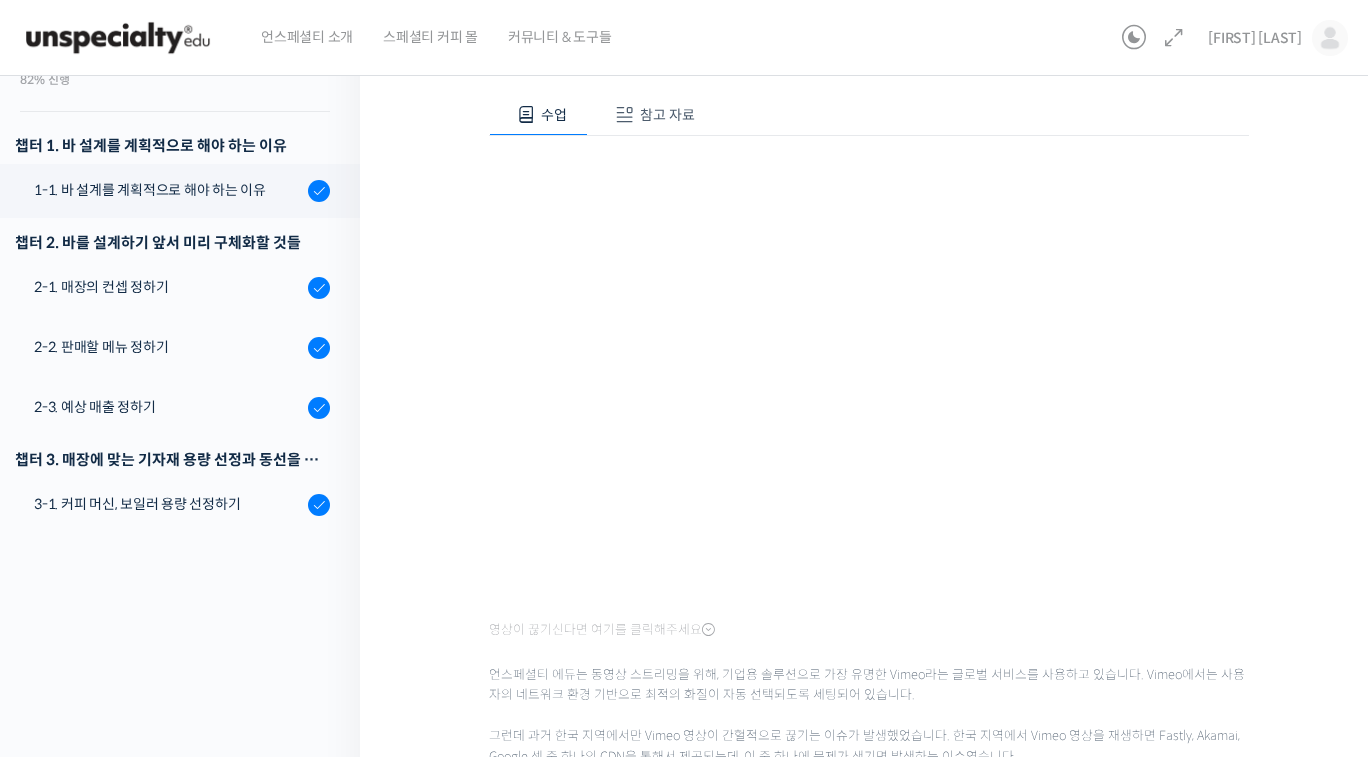 scroll, scrollTop: 200, scrollLeft: 0, axis: vertical 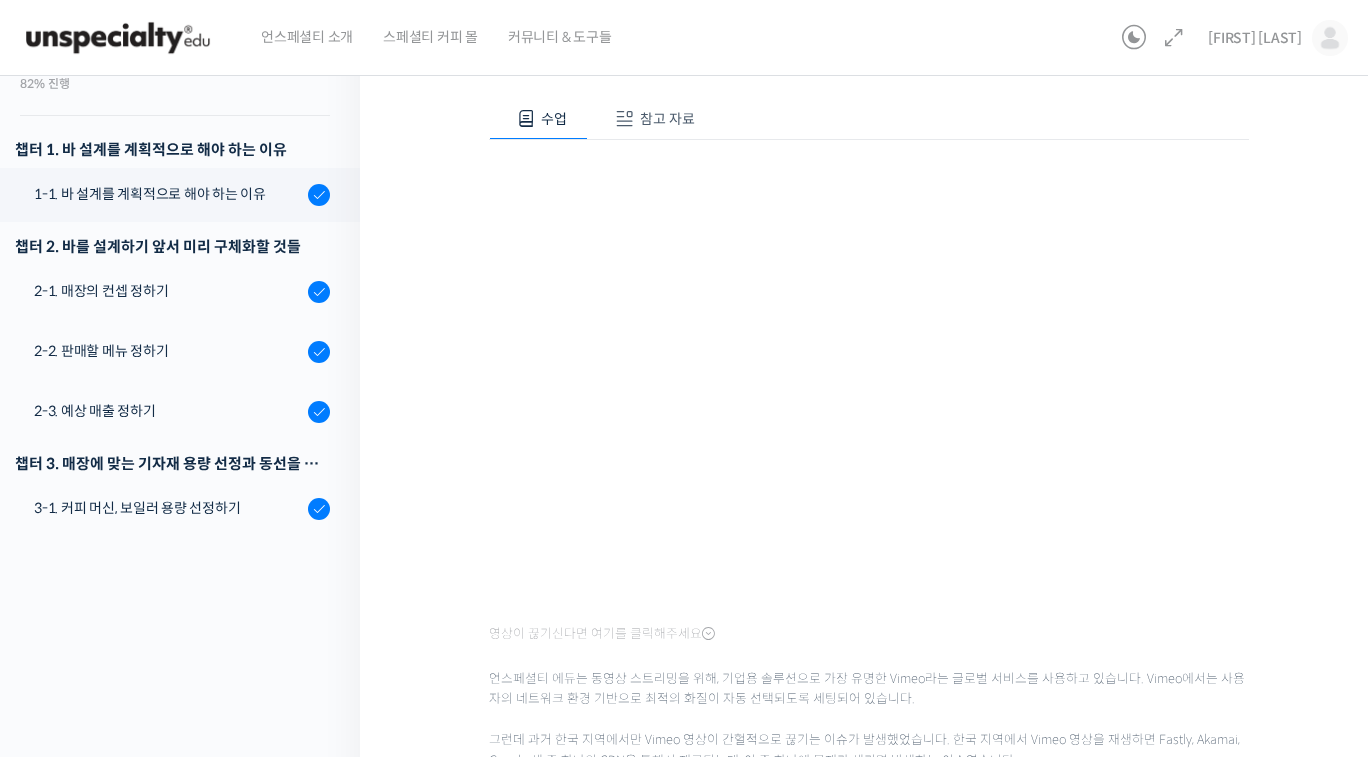 drag, startPoint x: 149, startPoint y: 648, endPoint x: 441, endPoint y: 579, distance: 300.04166 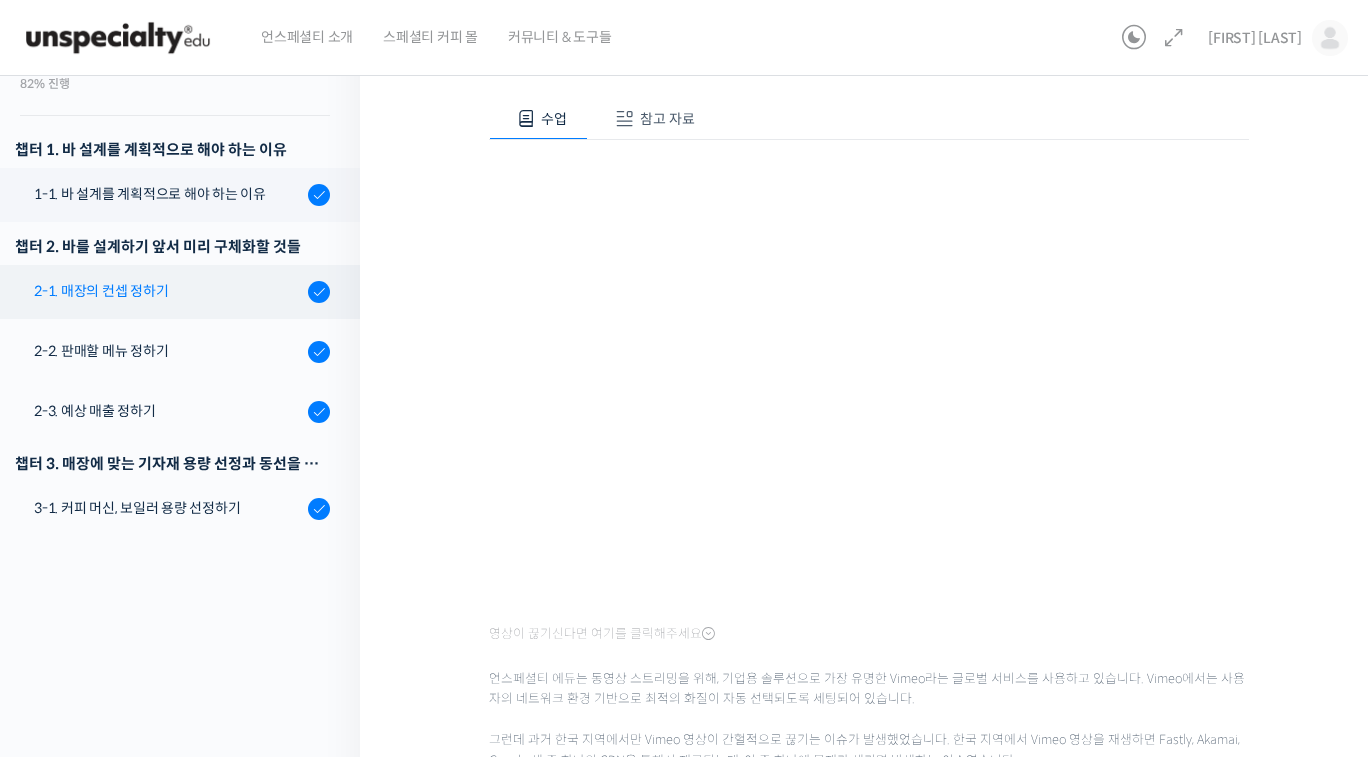 click on "2-1. 매장의 컨셉 정하기" at bounding box center [168, 291] 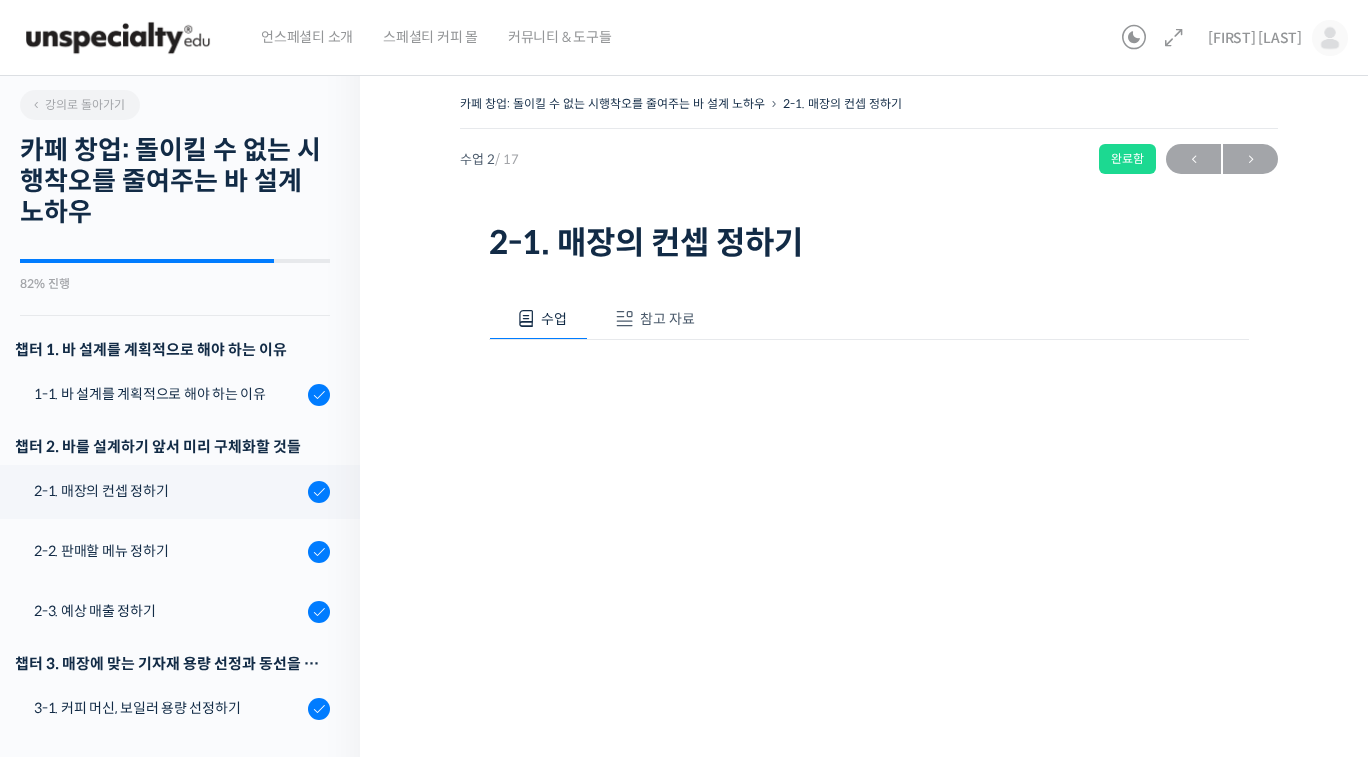 scroll, scrollTop: 0, scrollLeft: 0, axis: both 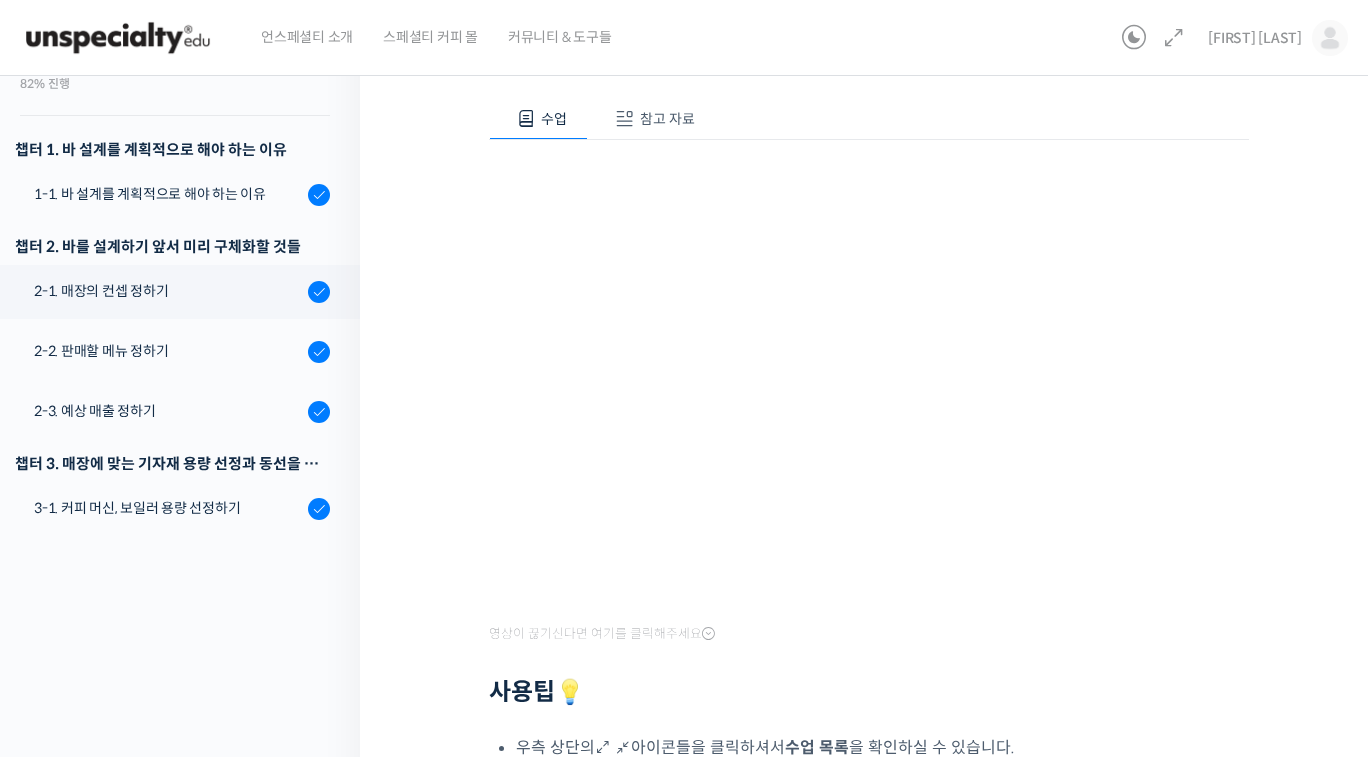 click on "영상이 끊기신다면 여기를 클릭해주세요
사용팁  💡
우측 상단의     아이콘들을 클릭하셔서  수업 목록 을 확인하실 수 있습니다. 우측 상단의     아이콘을 클릭하셔서  다크 모드  또는 라이트 모드를 활성화 하실 수 있습니다.
수강생 그룹 안내  👋
수강생들만 참여하는 그룹 에 방문해보세요!
질문을 올리시면 [NAME] 매니저 또는 다른 수강생들이 도움드릴 겁니다.
메뉴의 “내가 속한 그룹”에서 그룹 목록을 확인하실 수 있습니다." at bounding box center [869, 547] 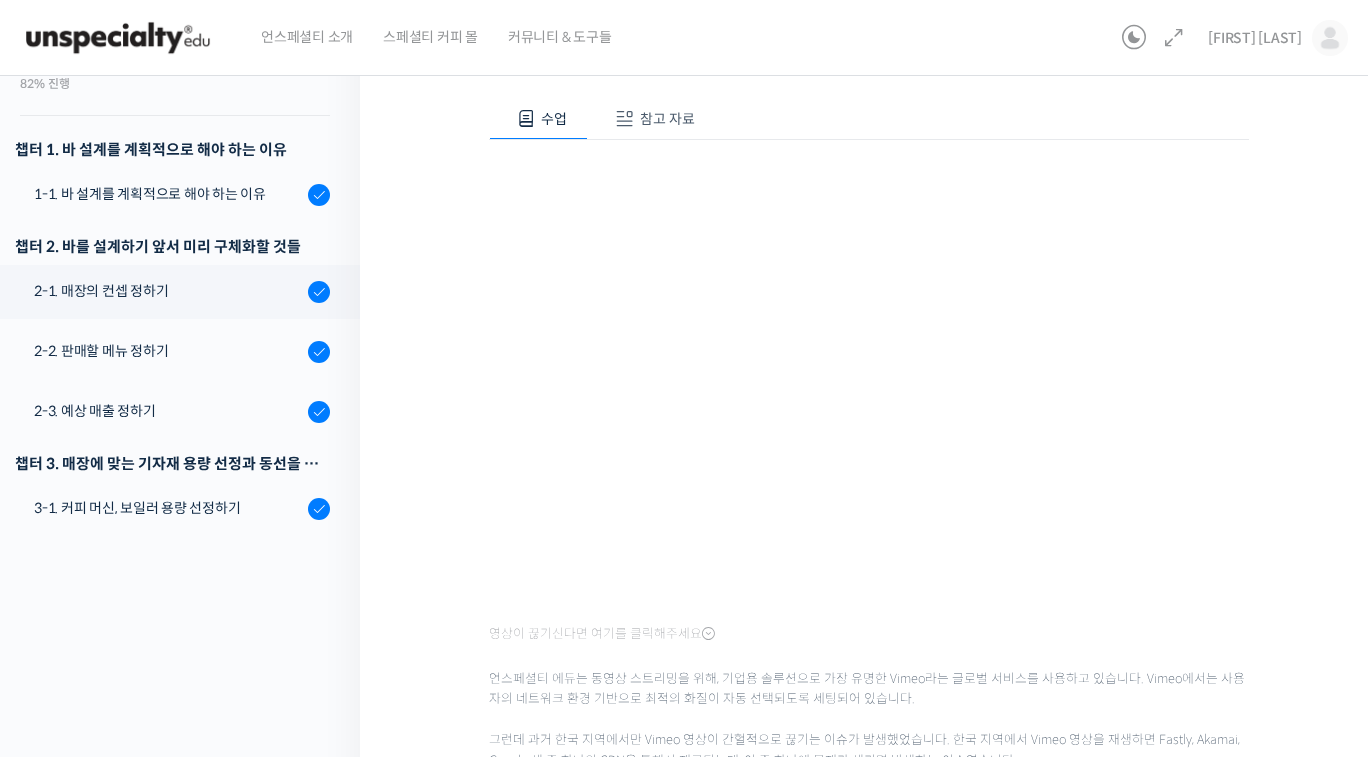 click at bounding box center [708, 634] 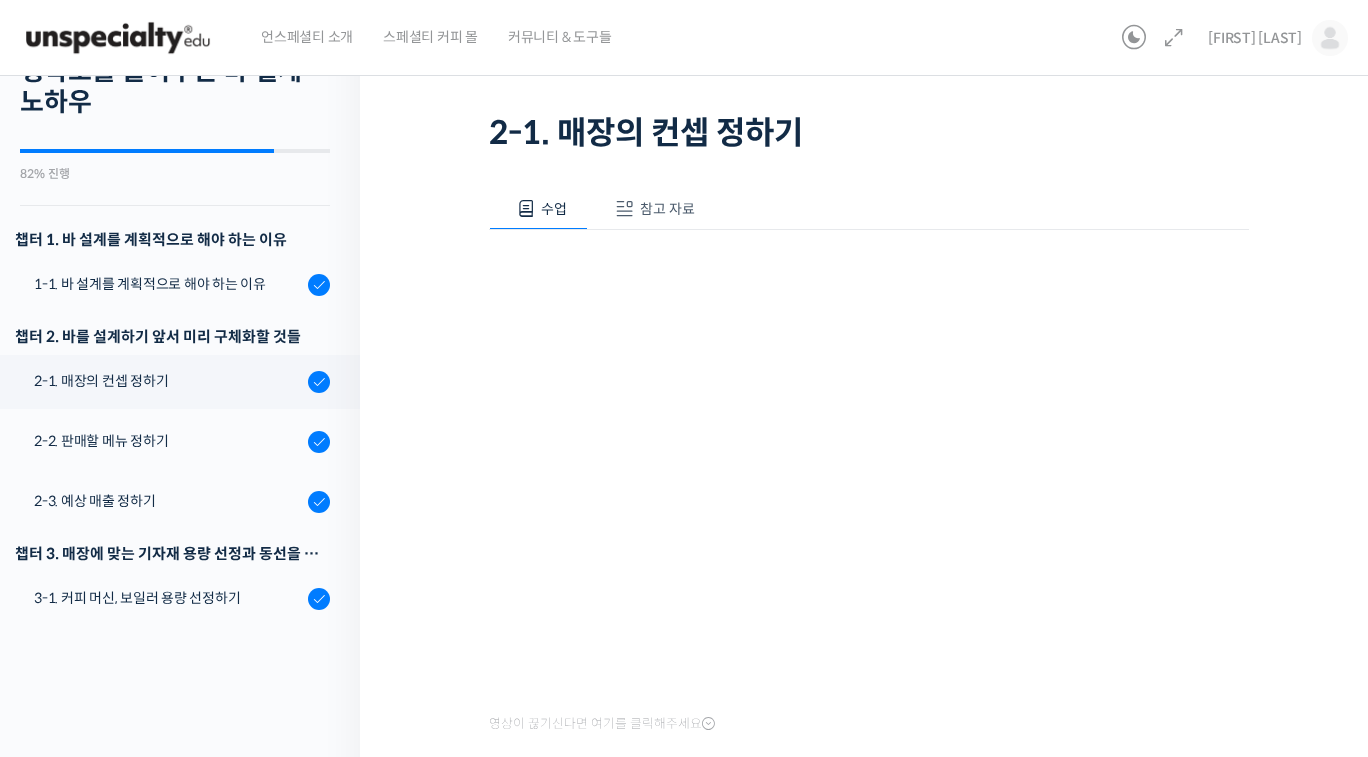scroll, scrollTop: 100, scrollLeft: 0, axis: vertical 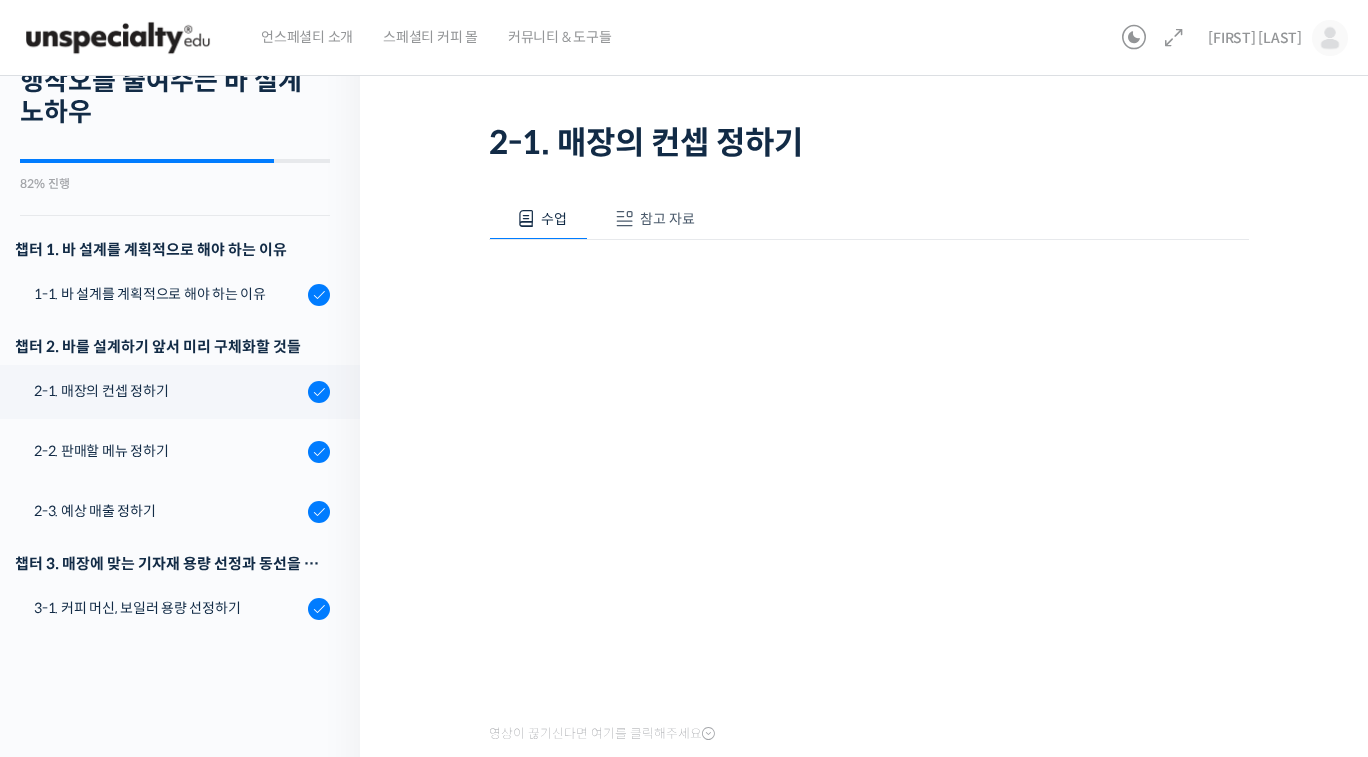 click on "카페 창업: 돌이킬 수 없는 시행착오를 줄여주는 바 설계 노하우
2-1. 매장의 컨셉 정하기
완료함
수업 2  / 17
완료함
←  이전 										 다음 →
2-1. 매장의 컨셉 정하기
수업
참고 자료
영상이 끊기신다면 여기를 클릭해주세요  만약 이 이슈가 재현된다면 아래 방법을 통해 임시로 문제를 해결하실 수 있습니다. 를 방문합니다. [고객센터]" at bounding box center [869, 749] 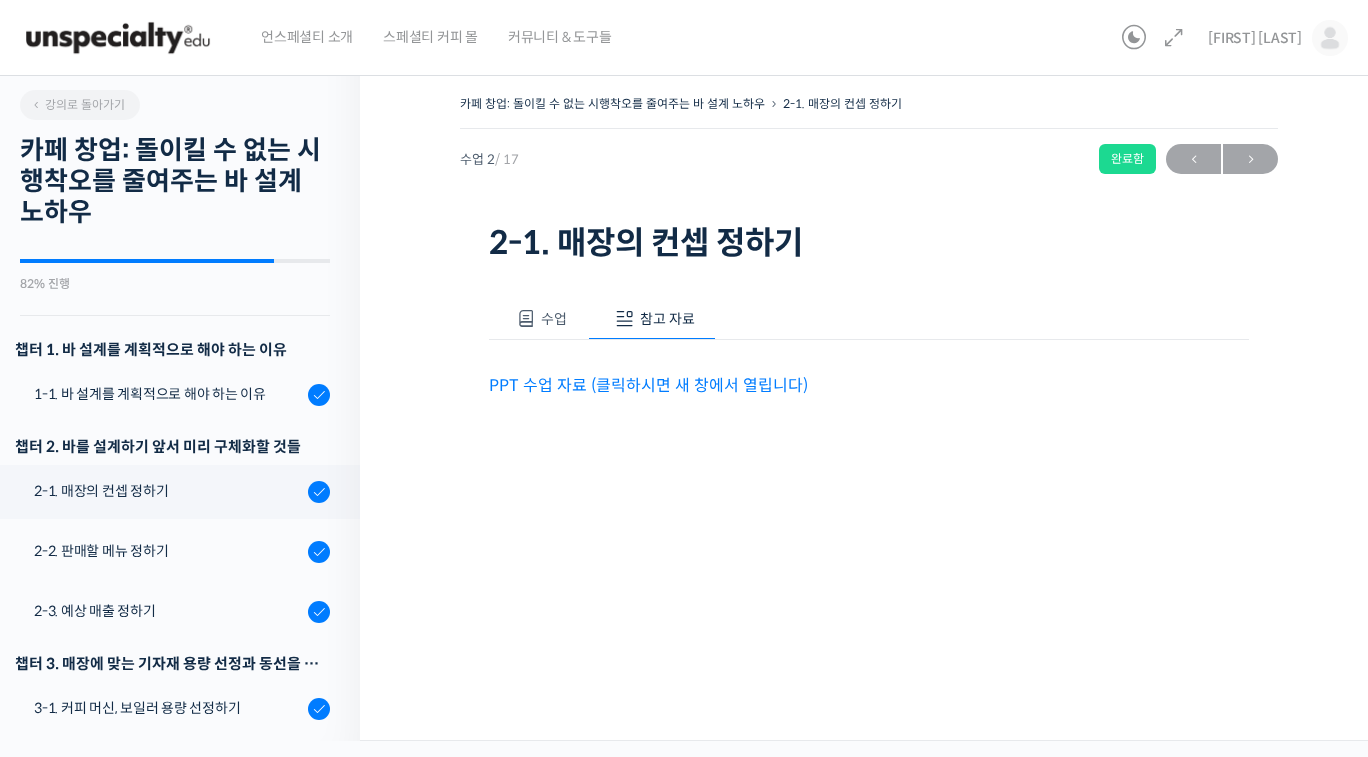 click on "PPT 수업 자료 (클릭하시면 새 창에서 열립니다)" at bounding box center (648, 385) 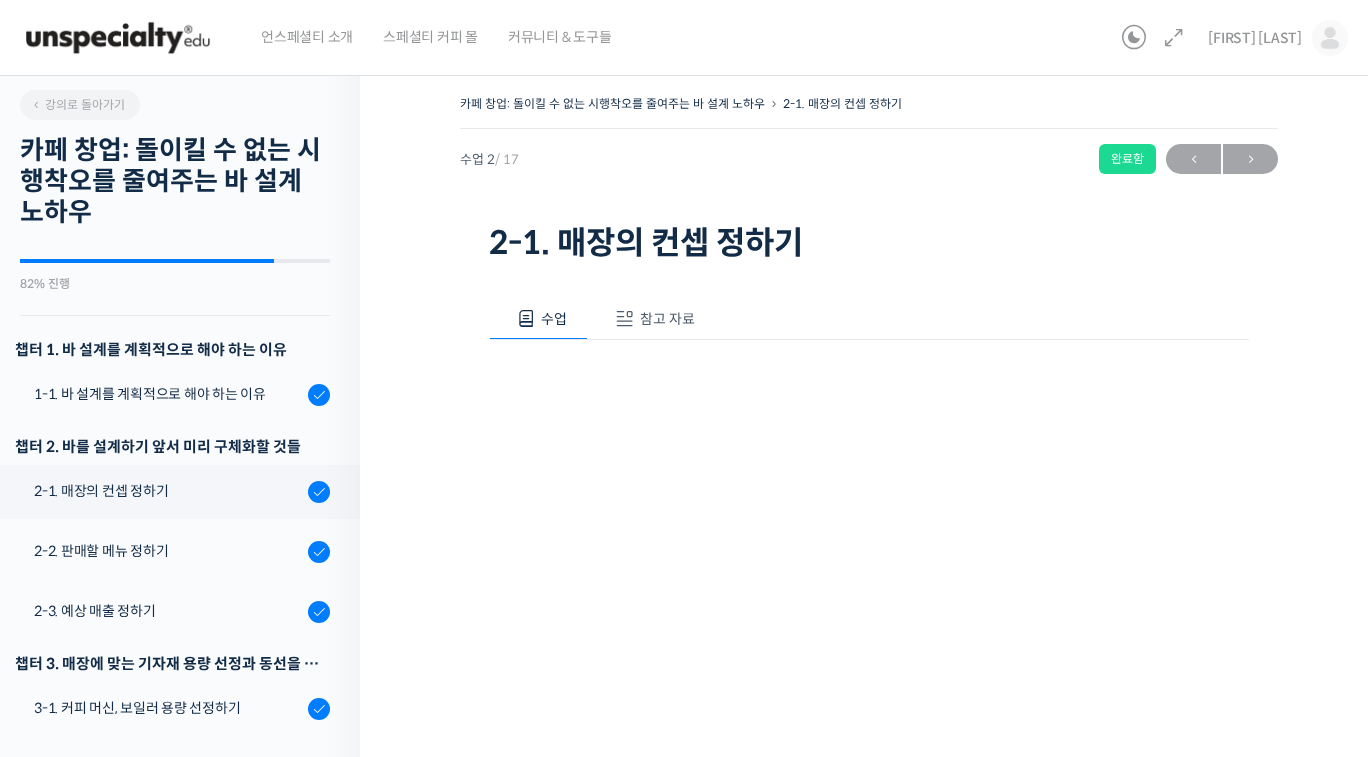 scroll, scrollTop: 200, scrollLeft: 0, axis: vertical 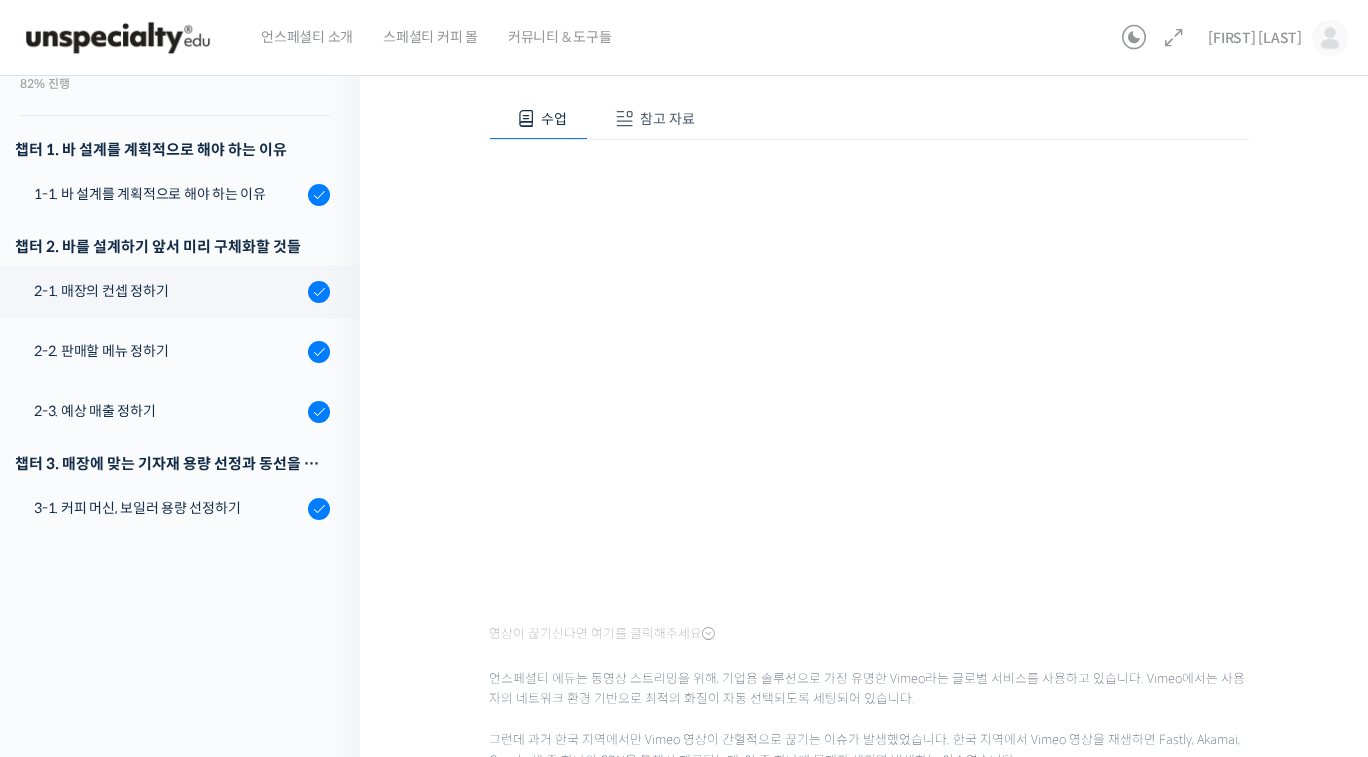 click on "카페 창업: 돌이킬 수 없는 시행착오를 줄여주는 바 설계 노하우
2-1. 매장의 컨셉 정하기
완료함
수업 2  / 17
완료함
←  이전 										 다음 →
2-1. 매장의 컨셉 정하기
수업
참고 자료
영상이 끊기신다면 여기를 클릭해주세요  만약 이 이슈가 재현된다면 아래 방법을 통해 임시로 문제를 해결하실 수 있습니다. 를 방문합니다. [고객센터]" at bounding box center [869, 649] 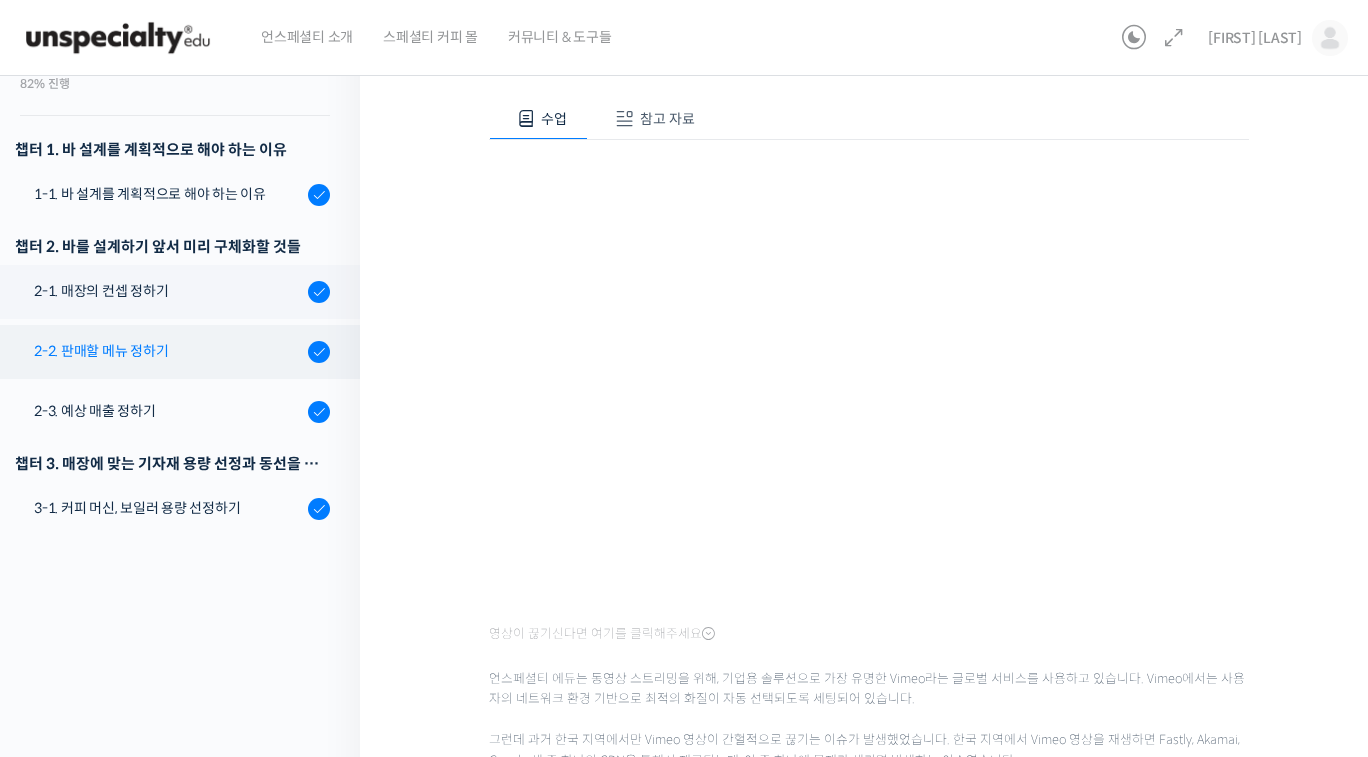 click on "2-2. 판매할 메뉴 정하기" at bounding box center (168, 351) 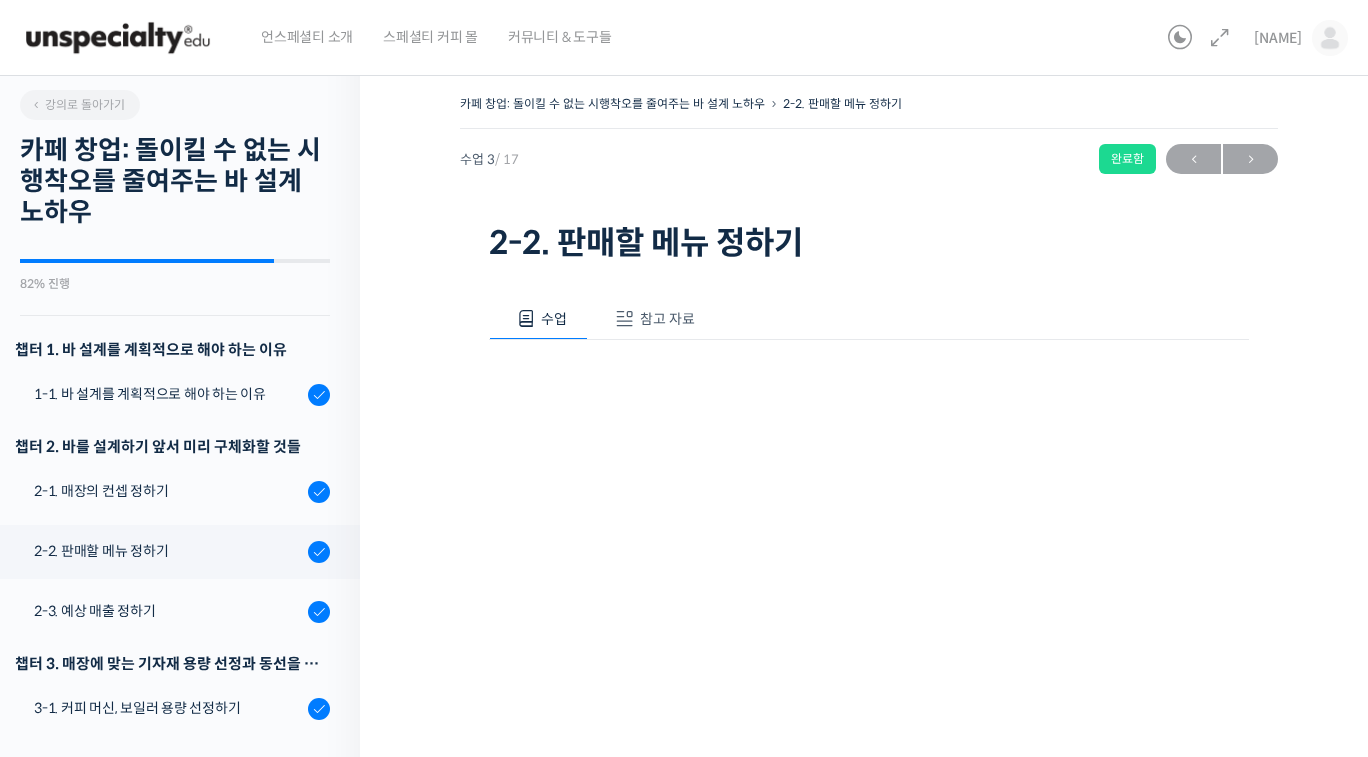 scroll, scrollTop: 0, scrollLeft: 0, axis: both 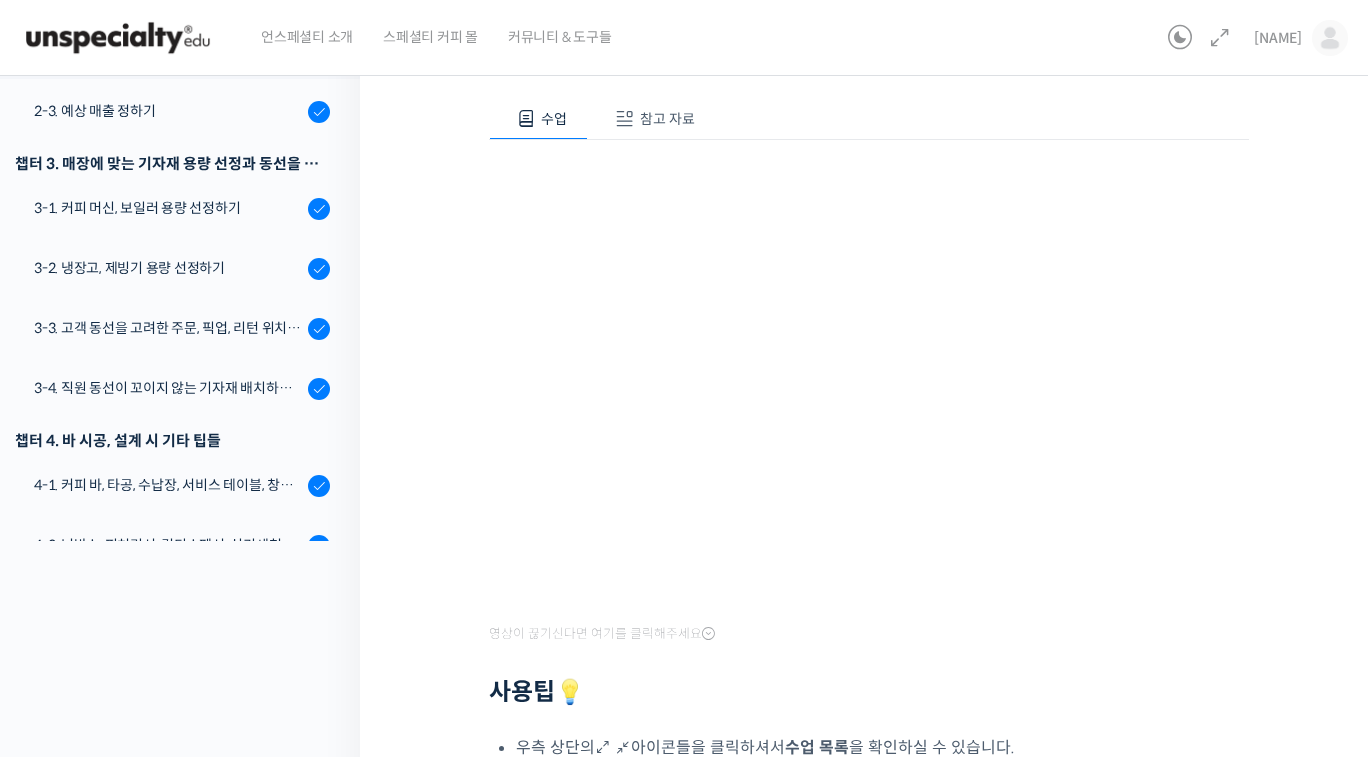 click on "참고 자료" at bounding box center [667, 119] 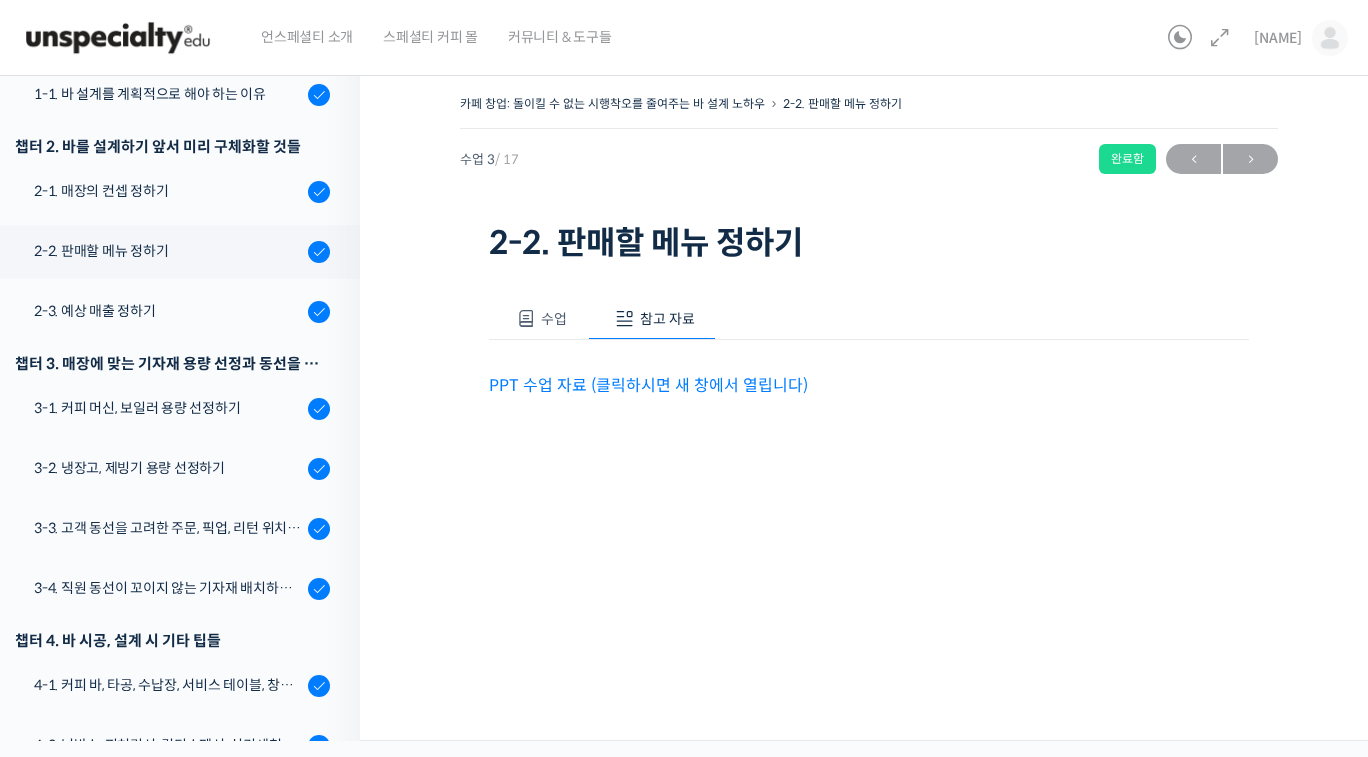 scroll, scrollTop: 0, scrollLeft: 0, axis: both 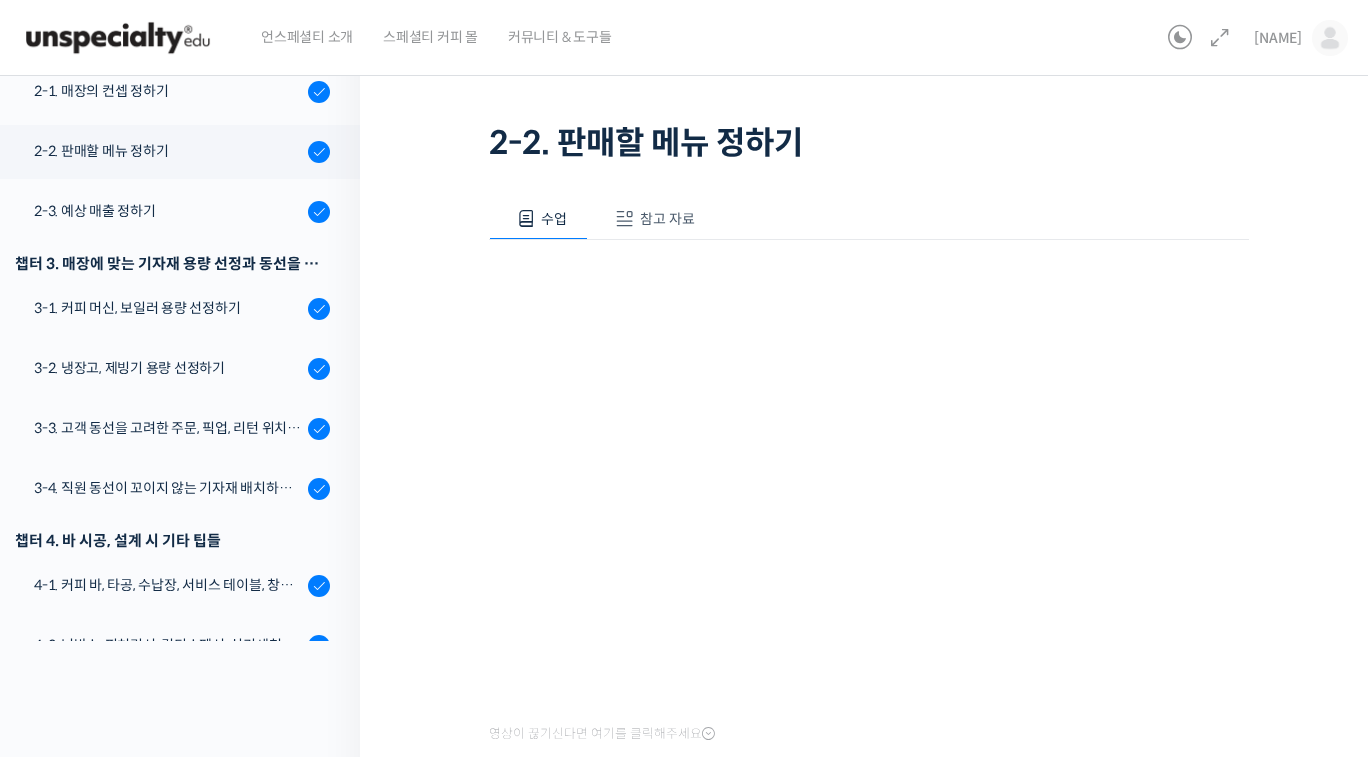 click on "참고 자료" at bounding box center (667, 219) 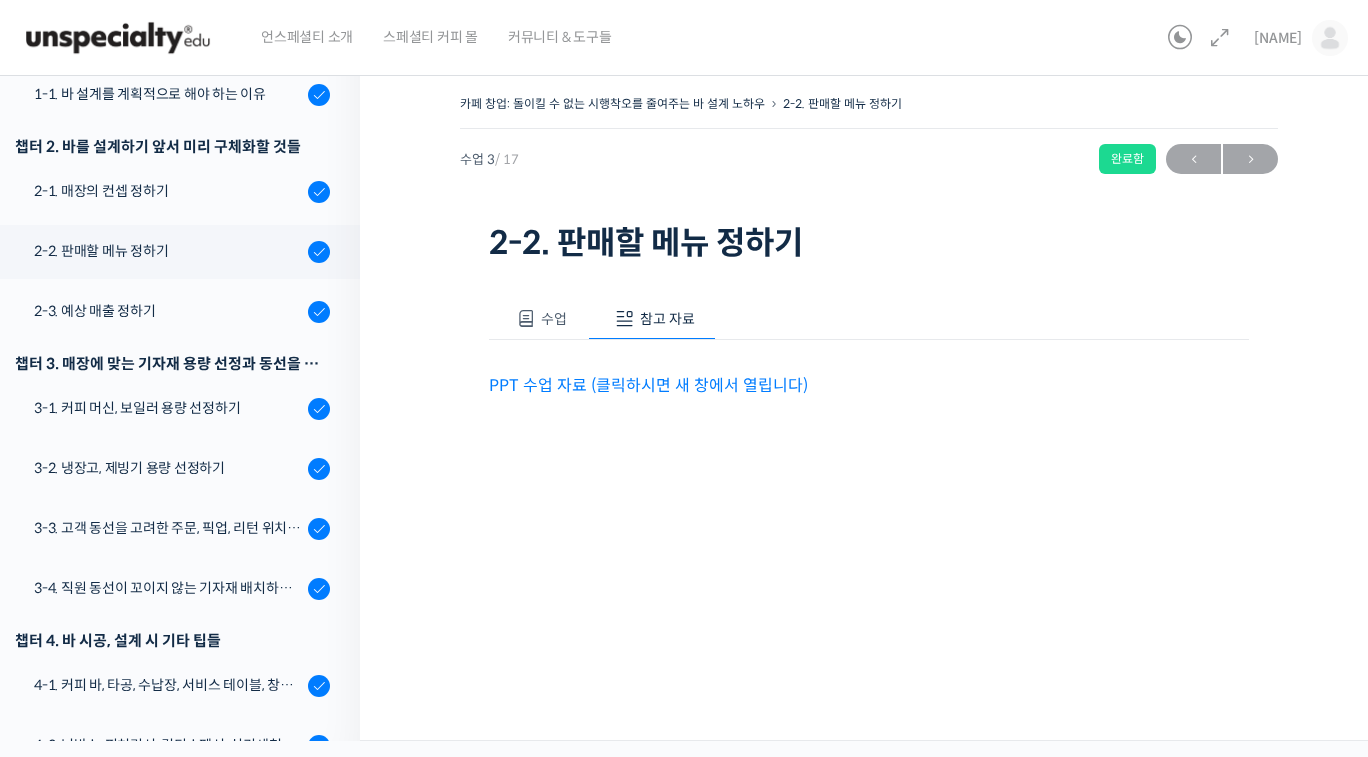 click on "PPT 수업 자료 (클릭하시면 새 창에서 열립니다)" at bounding box center [648, 385] 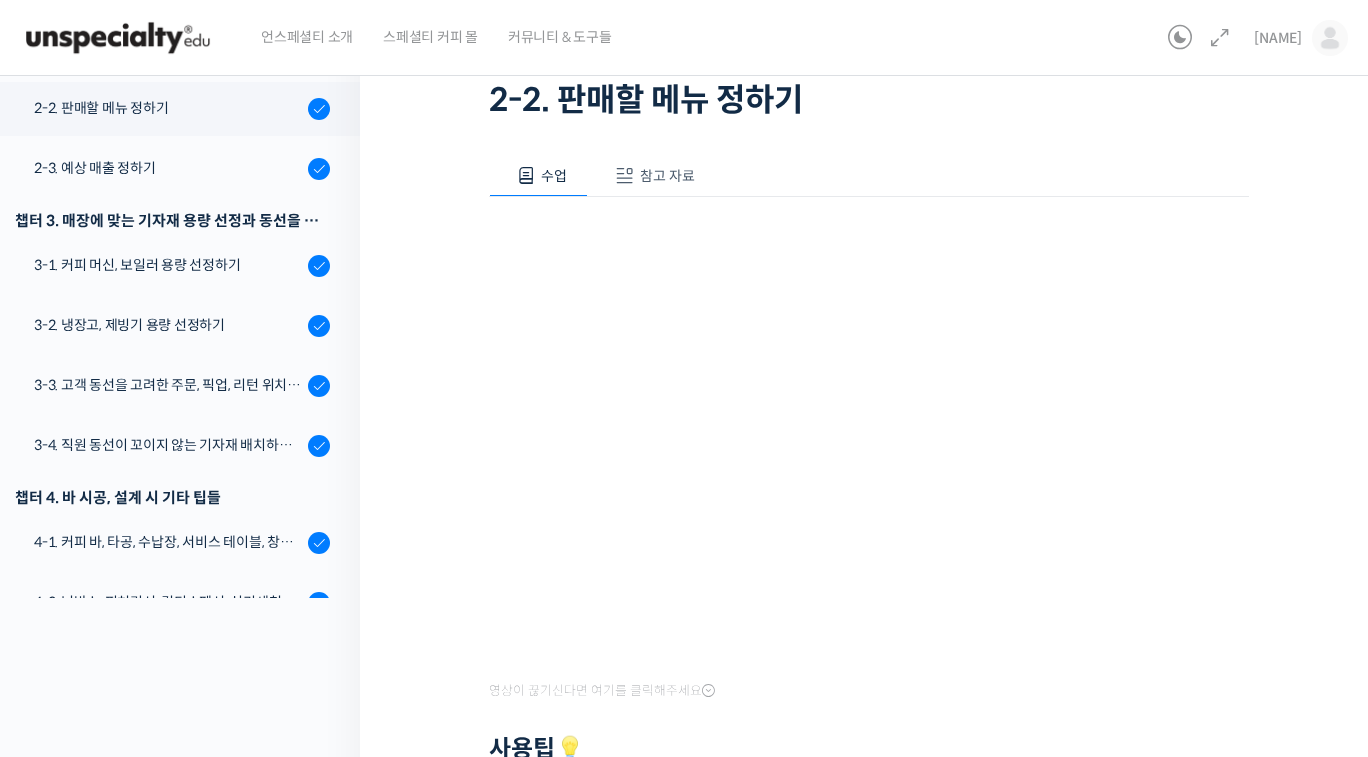 scroll, scrollTop: 200, scrollLeft: 0, axis: vertical 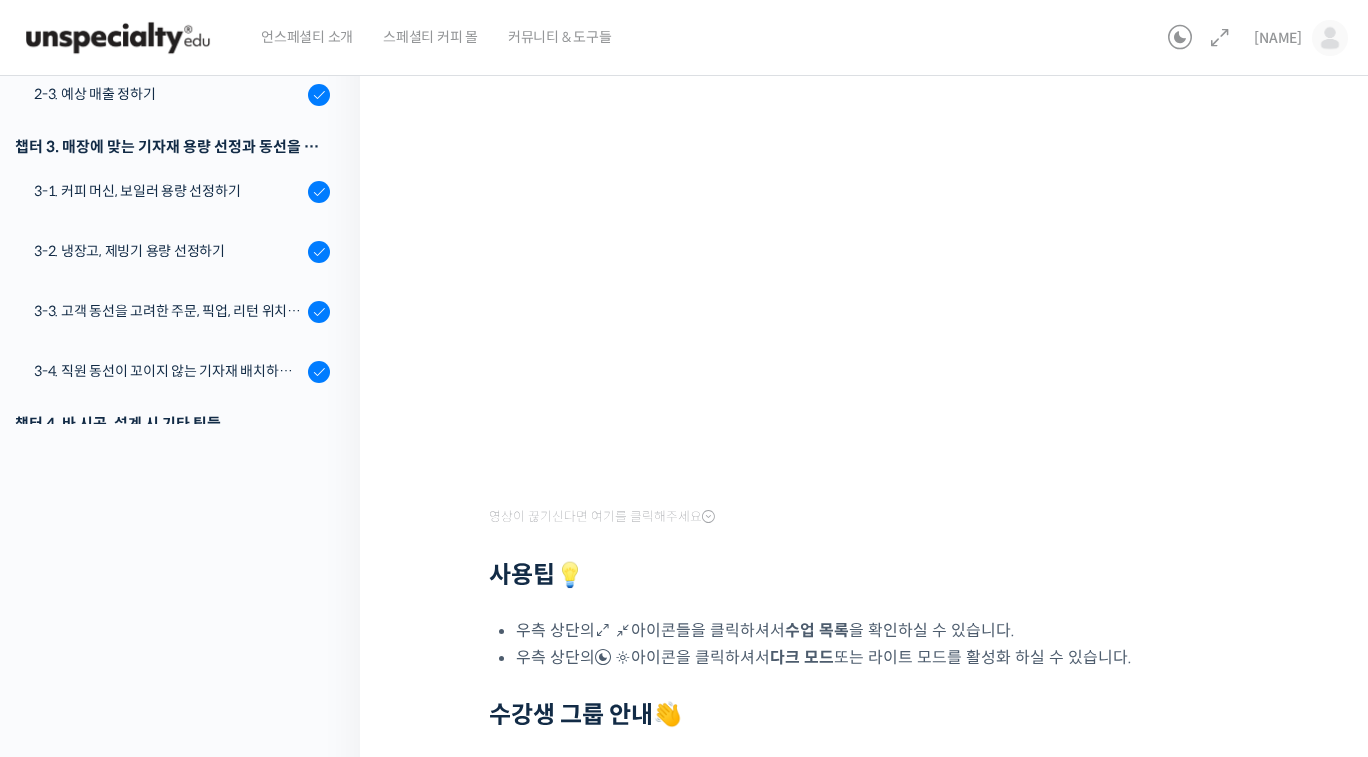 click on "빈브라더스의 카페 바 설계 클래스 - 언스페셜티 에듀
카페 창업: 돌이킬 수 없는 시행착오를 줄여주는 바 설계 노하우
82% 진행
최근 활동: [DATE] [TIME]
챕터 1. 바 설계를 계획적으로 해야 하는 이유
1-1. 바 설계를 계획적으로 해야 하는 이유
챕터 2. 바를 설계하기 앞서 미리 구체화할 것들
2-1. 매장의 컨셉 정하기" at bounding box center (175, 357) 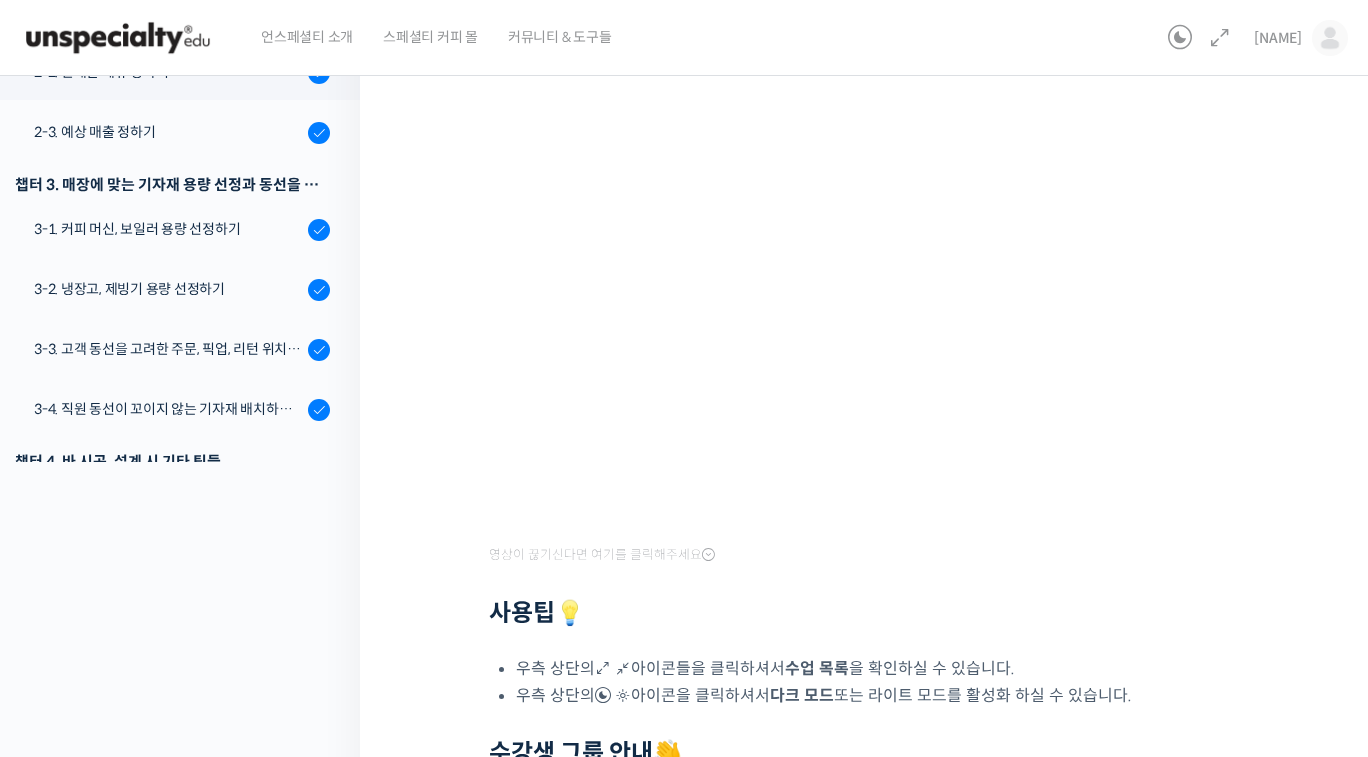 scroll, scrollTop: 317, scrollLeft: 0, axis: vertical 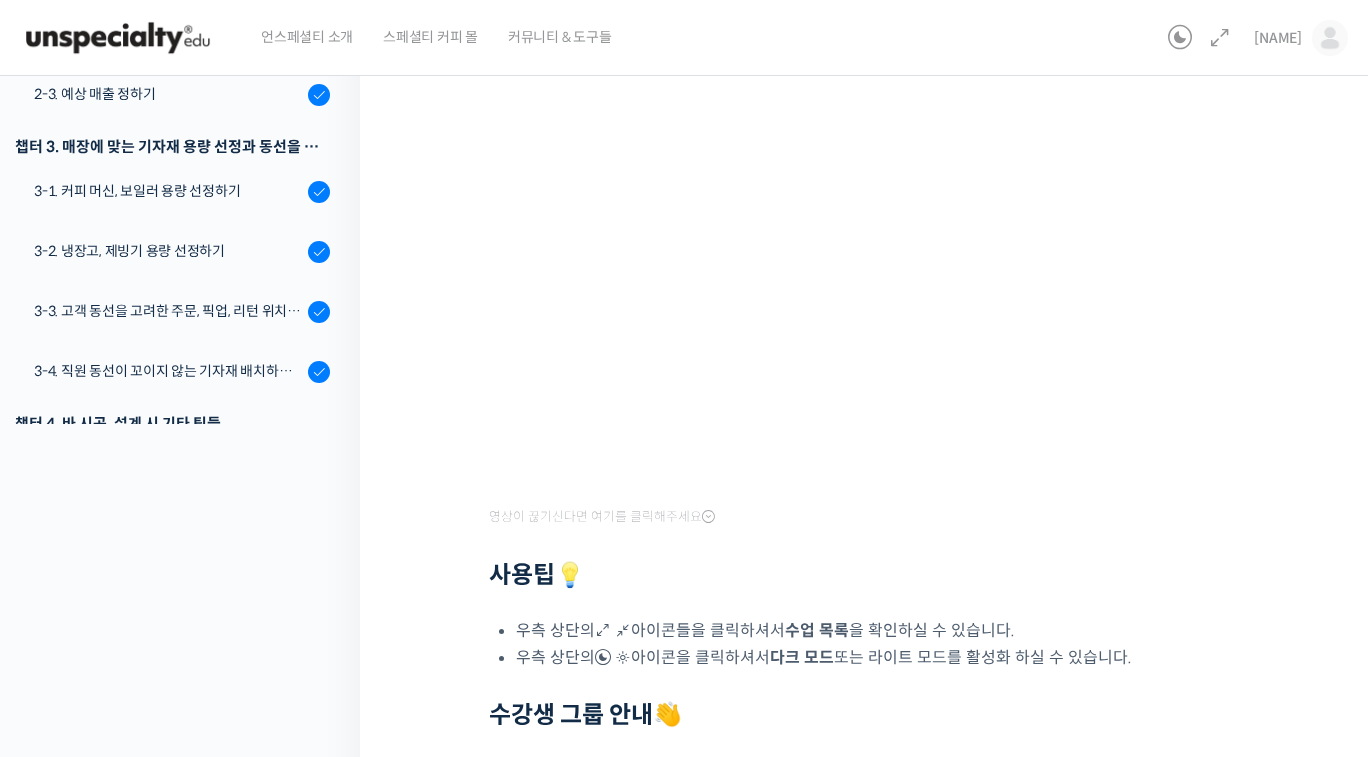 click on "사용팁  💡" at bounding box center [869, 575] 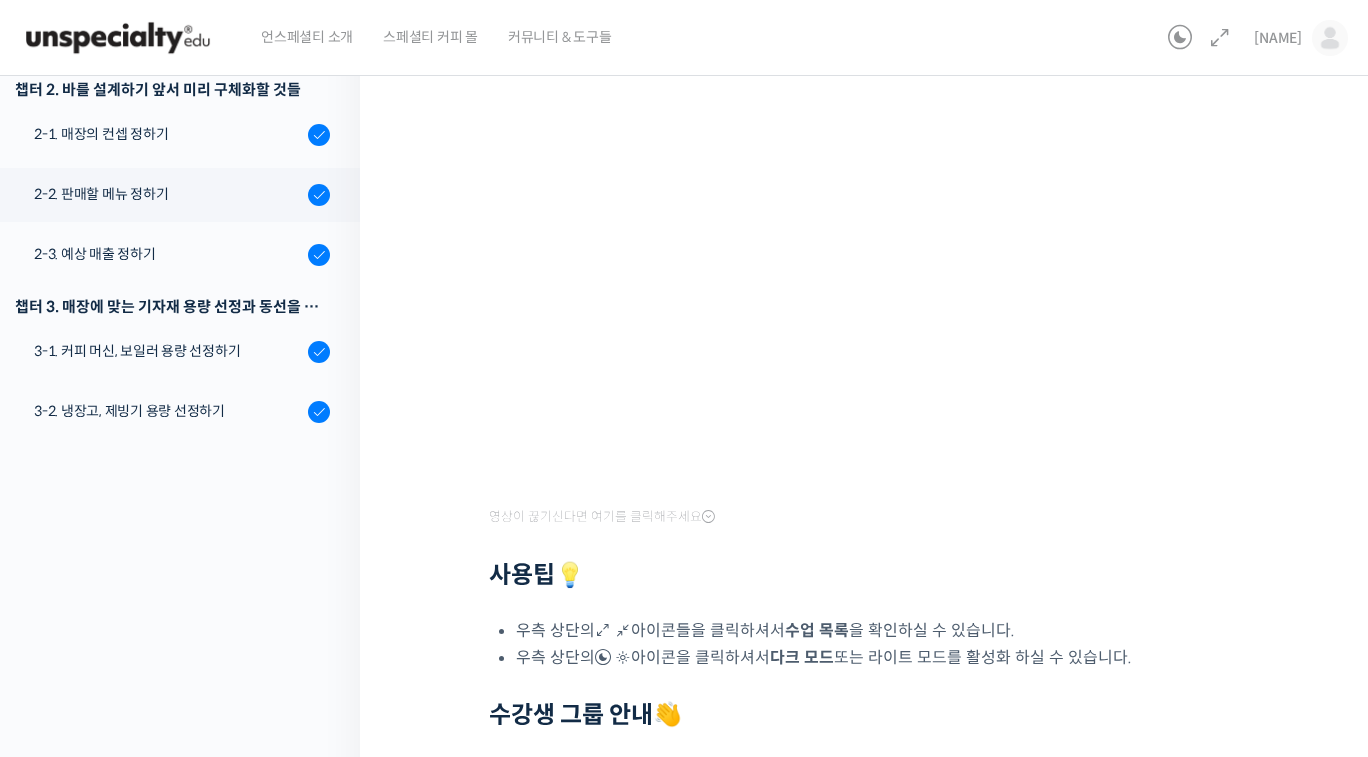 scroll, scrollTop: 0, scrollLeft: 0, axis: both 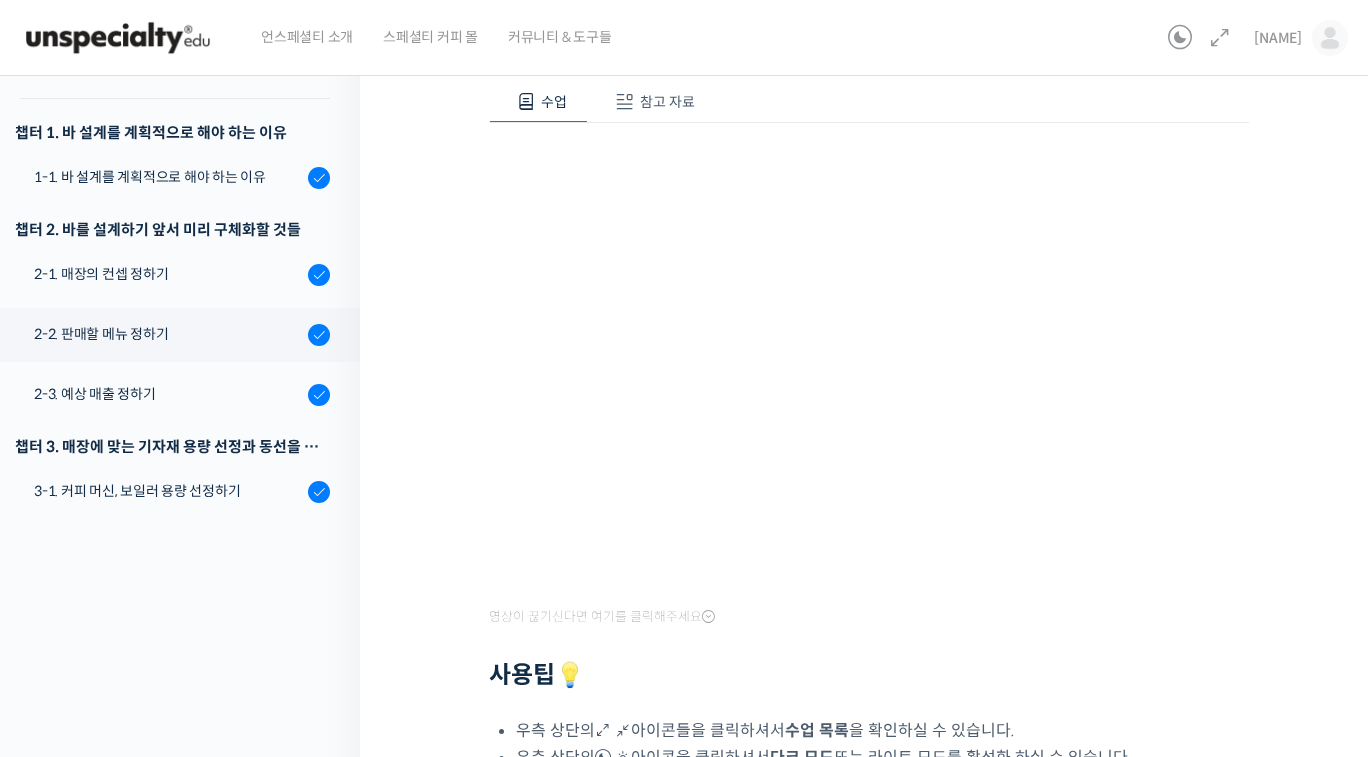 click on "카페 창업: 돌이킬 수 없는 시행착오를 줄여주는 바 설계 노하우
2-2. 판매할 메뉴 정하기
완료함
수업 3  / 17
완료함
←  이전 										 다음 →
2-2. 판매할 메뉴 정하기
수업
참고 자료
영상이 끊기신다면 여기를 클릭해주세요
사용팁  💡
우측 상단의     아이콘들을 클릭하셔서  수업 목록 을 확인하실 수 있습니다. 우측 상단의    다크 모드" at bounding box center [869, 451] 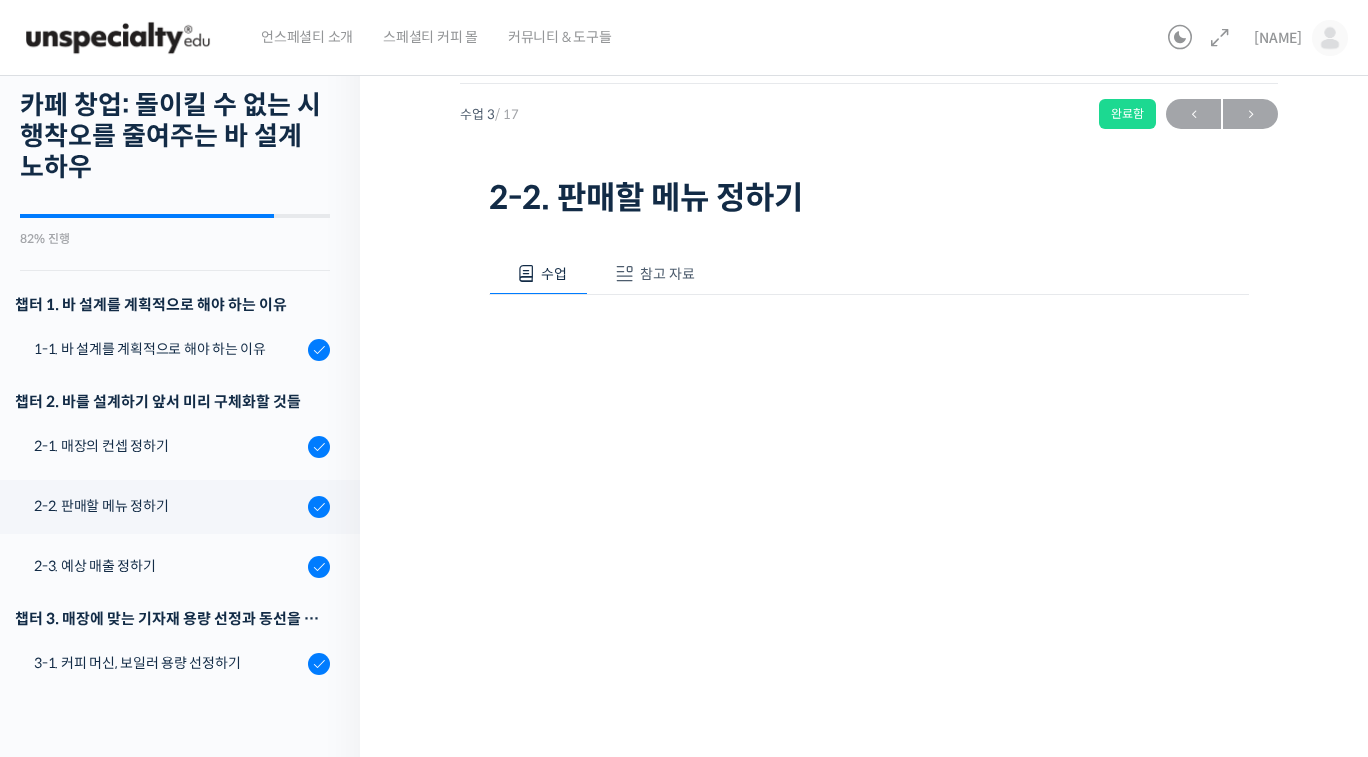 scroll, scrollTop: 0, scrollLeft: 0, axis: both 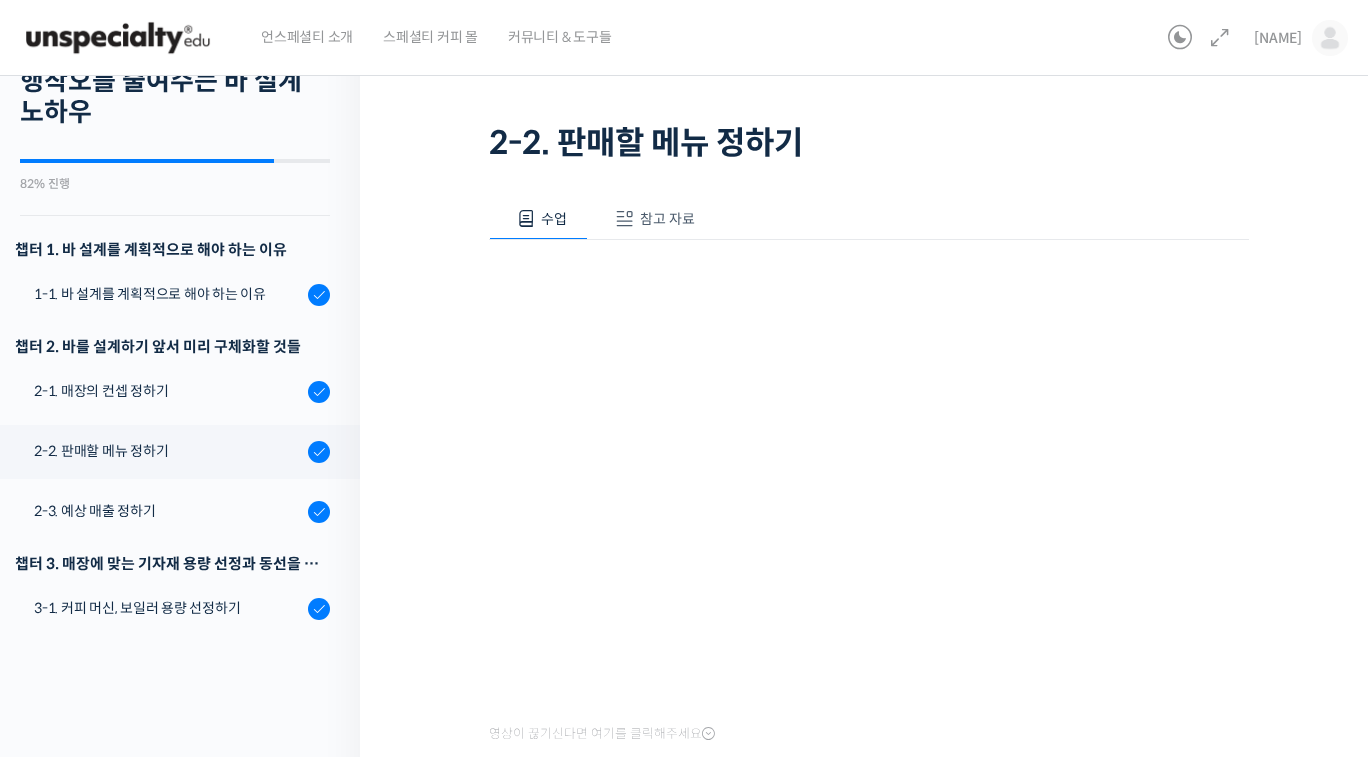 click on "카페 창업: 돌이킬 수 없는 시행착오를 줄여주는 바 설계 노하우
2-2. 판매할 메뉴 정하기
완료함
수업 3  / 17
완료함
←  이전 										 다음 →
2-2. 판매할 메뉴 정하기
수업
참고 자료
영상이 끊기신다면 여기를 클릭해주세요
사용팁  💡
우측 상단의     아이콘들을 클릭하셔서  수업 목록 을 확인하실 수 있습니다.   다크 모드" at bounding box center [869, 574] 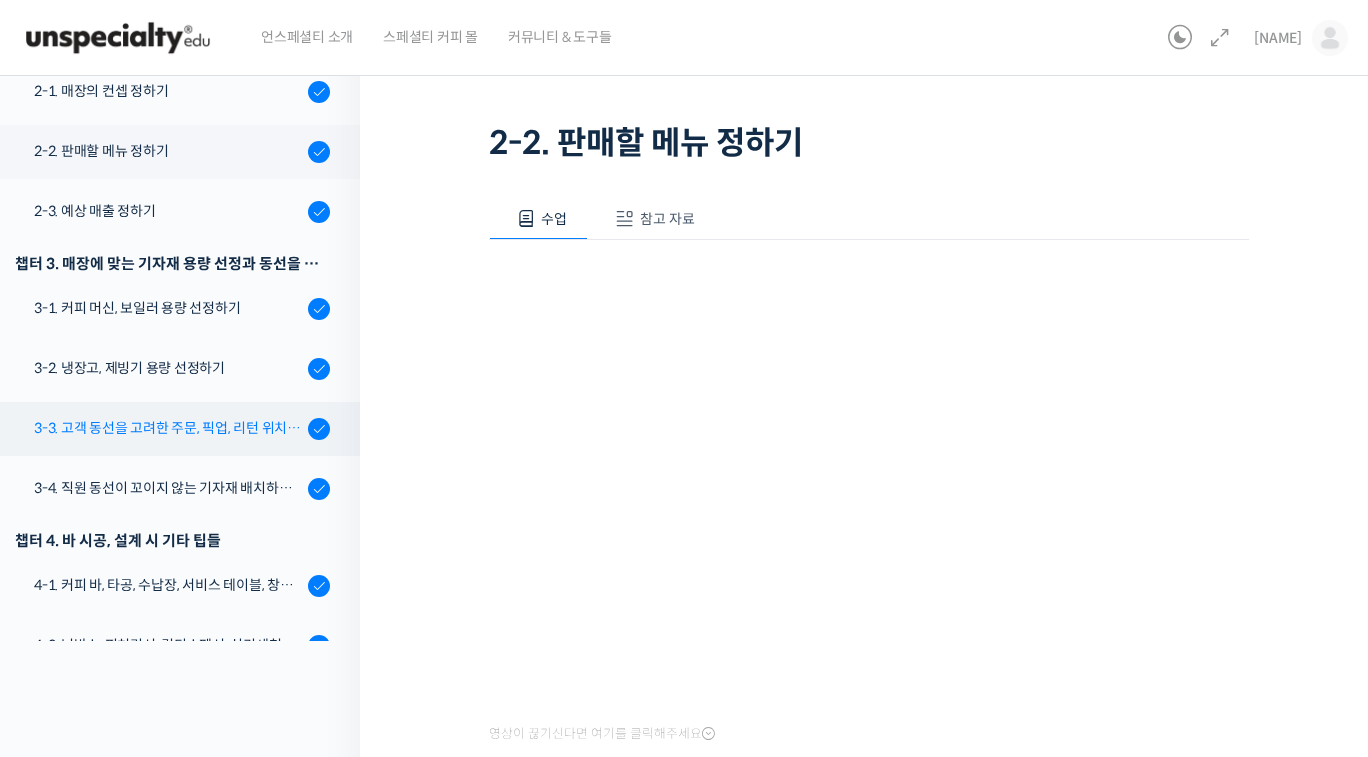scroll, scrollTop: 100, scrollLeft: 0, axis: vertical 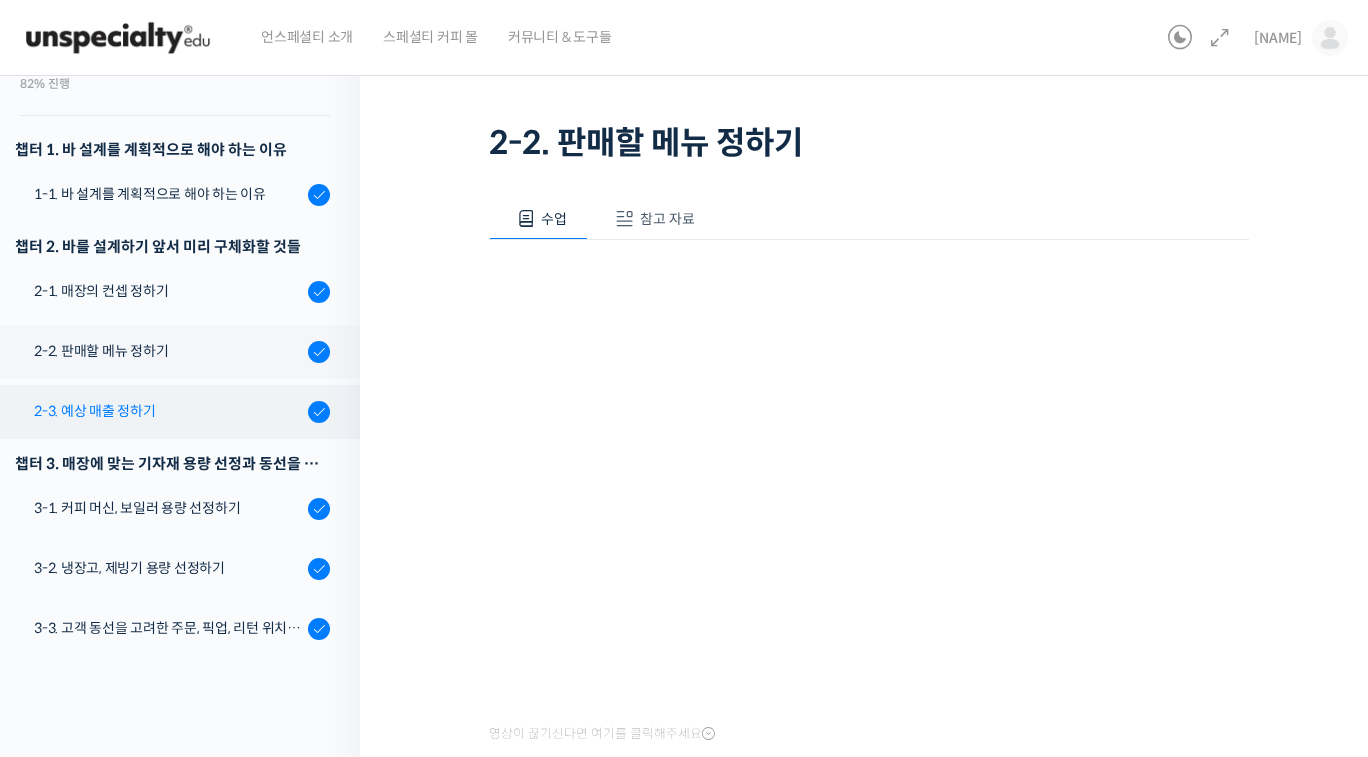 click on "2-3. 예상 매출 정하기" at bounding box center [168, 411] 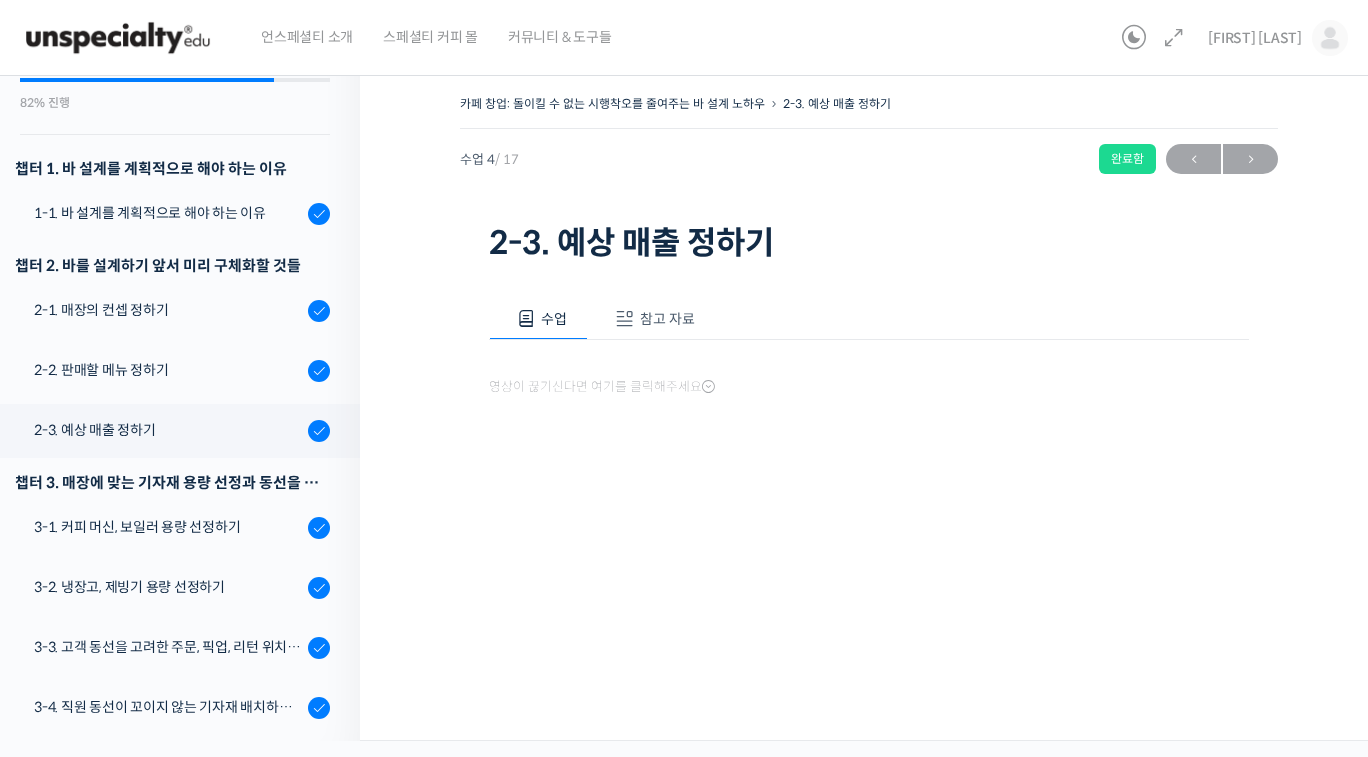 scroll, scrollTop: 0, scrollLeft: 0, axis: both 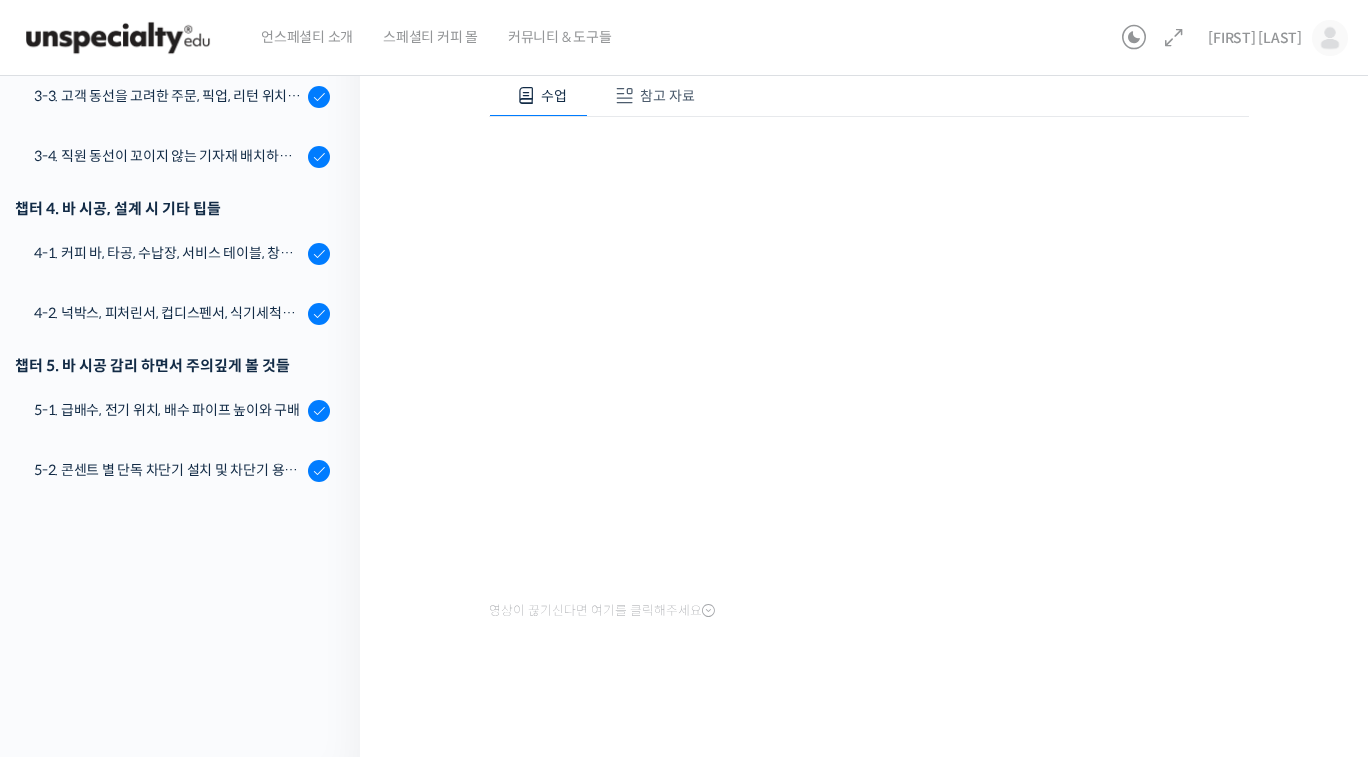 click on "수업
참고 자료
영상이 끊기신다면 여기를 클릭해주세요
PPT 수업 자료 (클릭하시면 새 창에서 열립니다)" at bounding box center (869, 381) 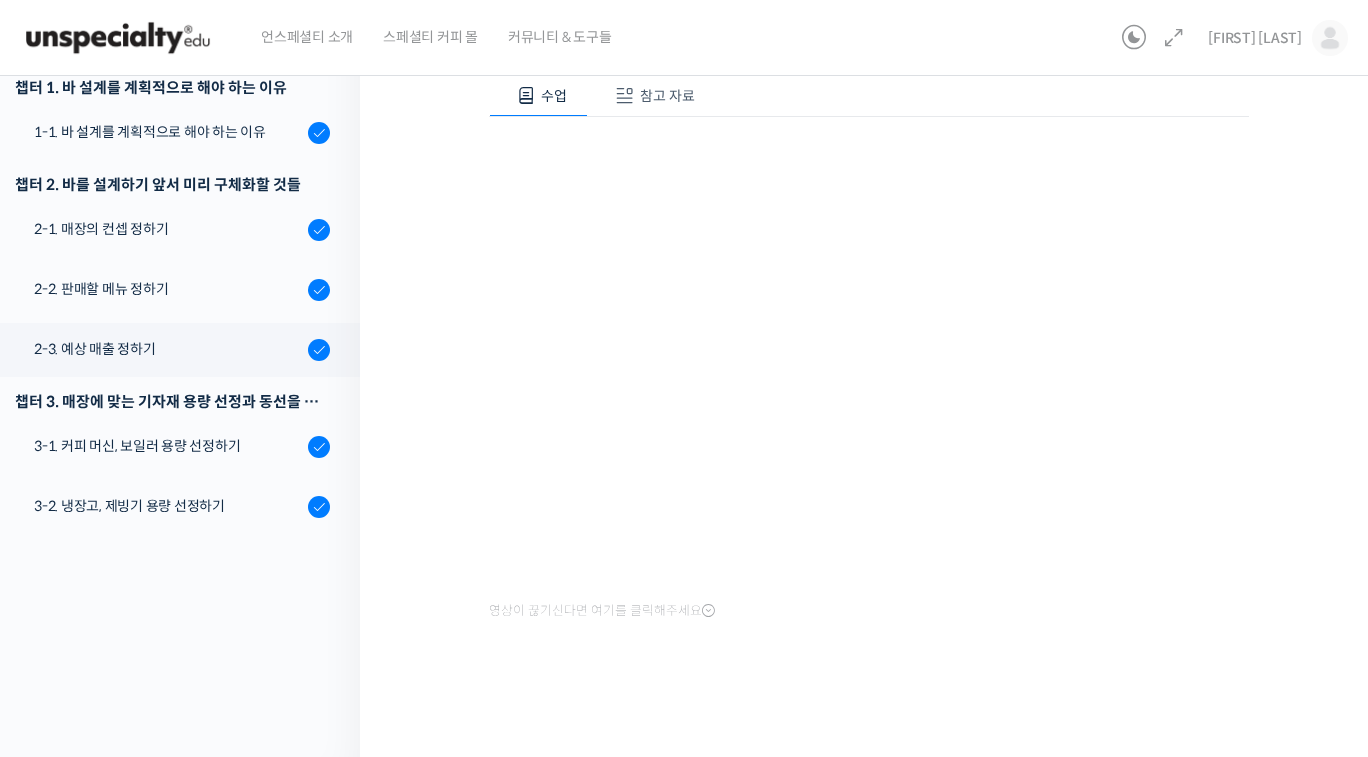 scroll, scrollTop: 0, scrollLeft: 0, axis: both 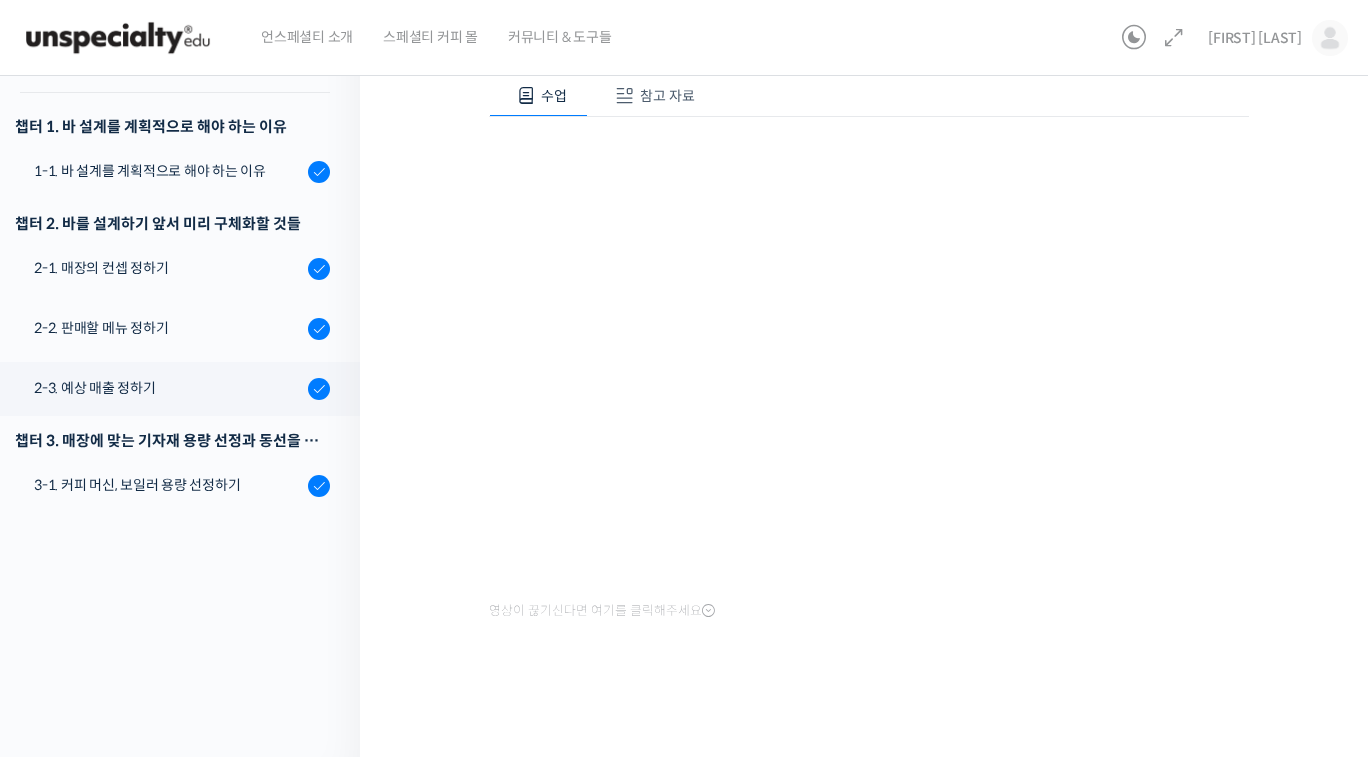click on "카페 창업: 돌이킬 수 없는 시행착오를 줄여주는 바 설계 노하우
2-3. 예상 매출 정하기
완료함
수업 4  / 17
완료함
←  이전 										 다음 →
2-3. 예상 매출 정하기
수업
참고 자료
영상이 끊기신다면 여기를 클릭해주세요
PPT 수업 자료 (클릭하시면 새 창에서 열립니다)" at bounding box center (869, 292) 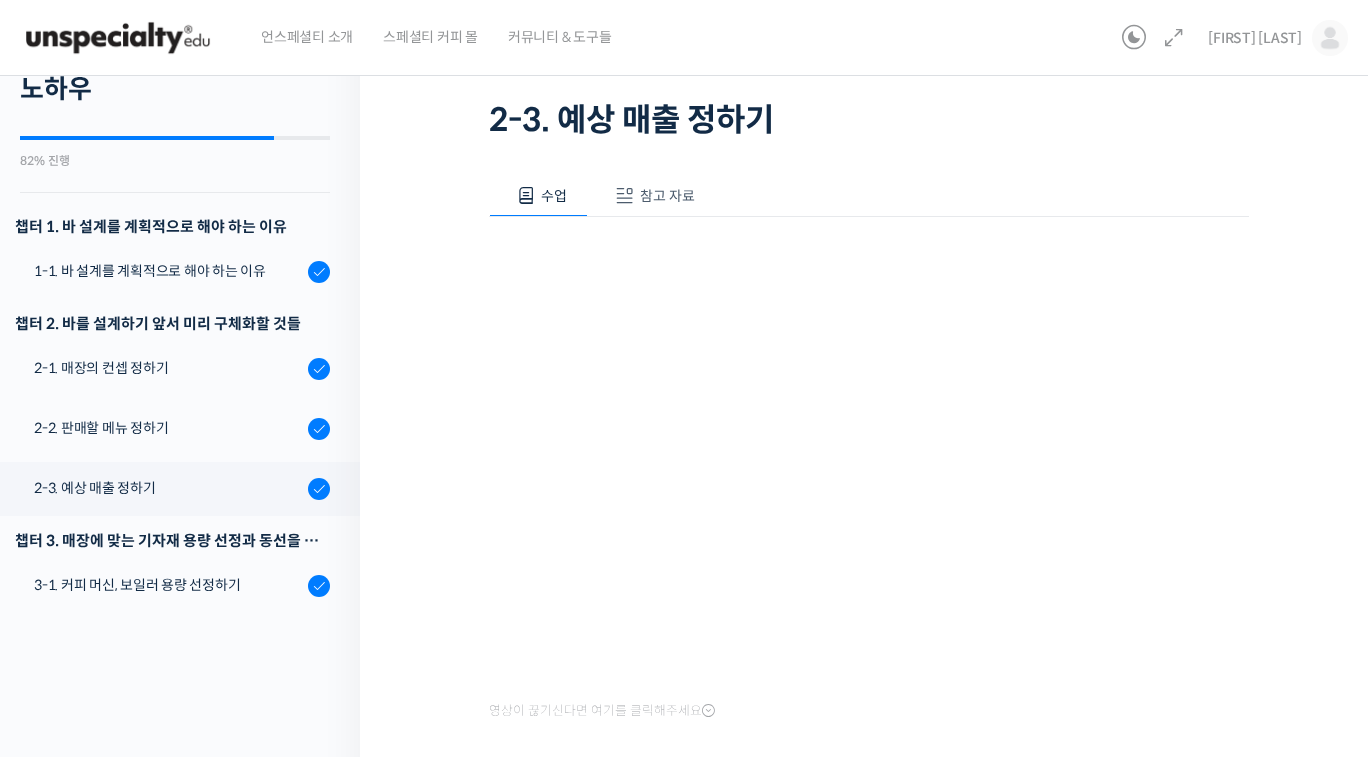 scroll, scrollTop: 223, scrollLeft: 0, axis: vertical 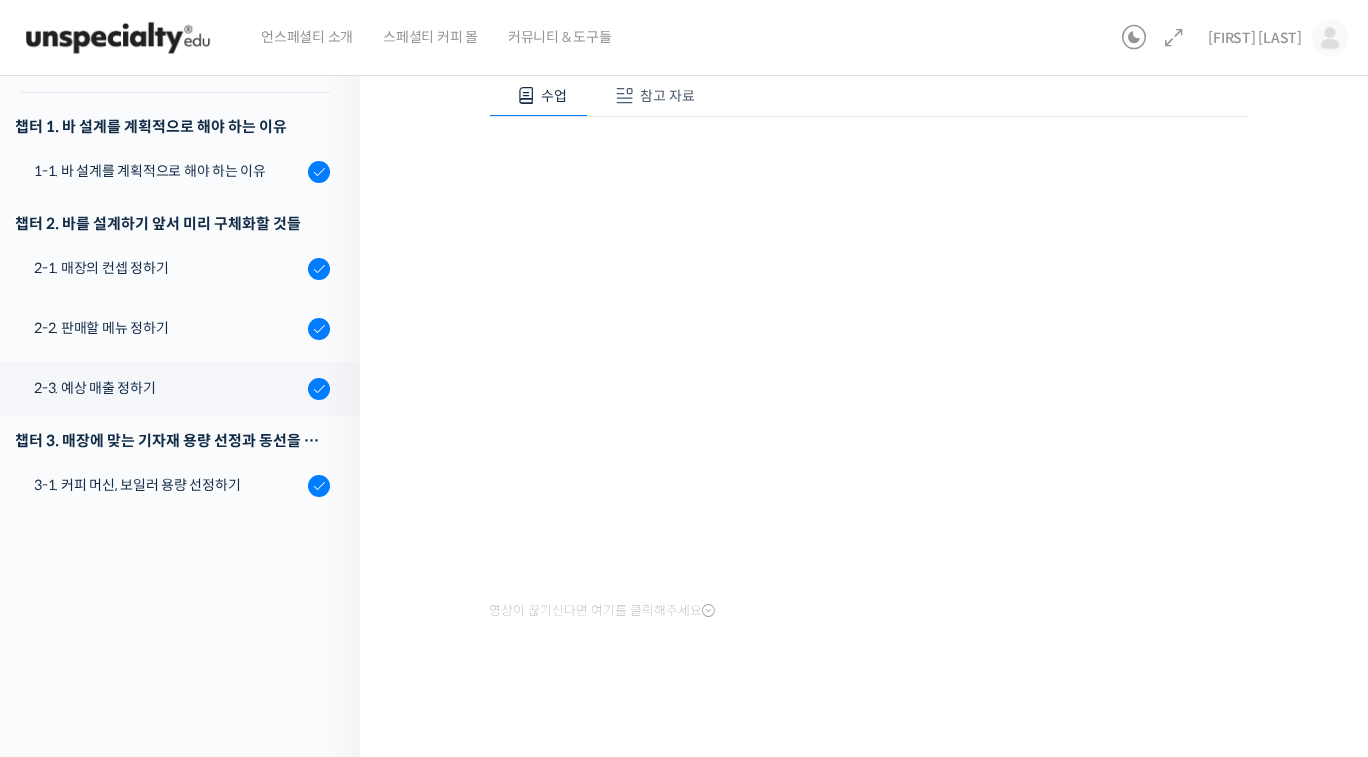 drag, startPoint x: 894, startPoint y: 701, endPoint x: 1079, endPoint y: 694, distance: 185.13239 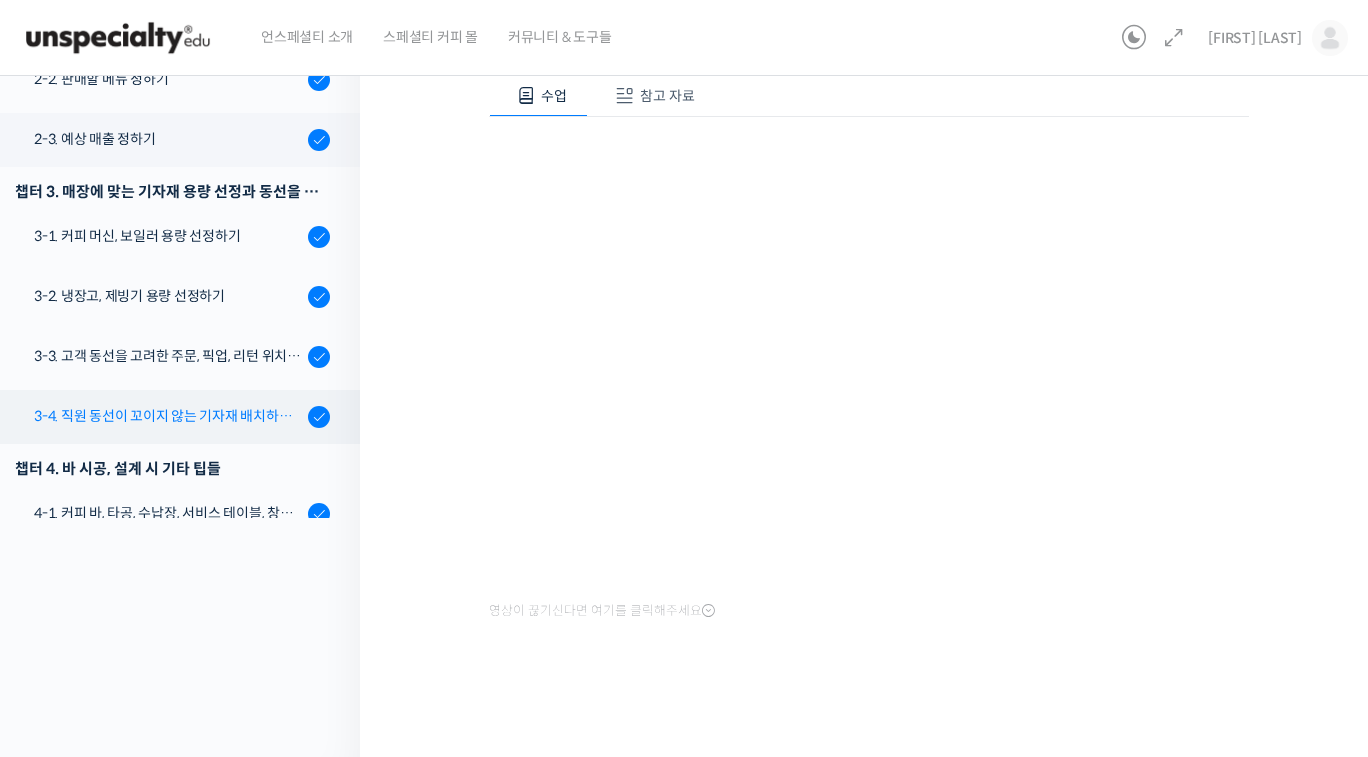 scroll, scrollTop: 248, scrollLeft: 0, axis: vertical 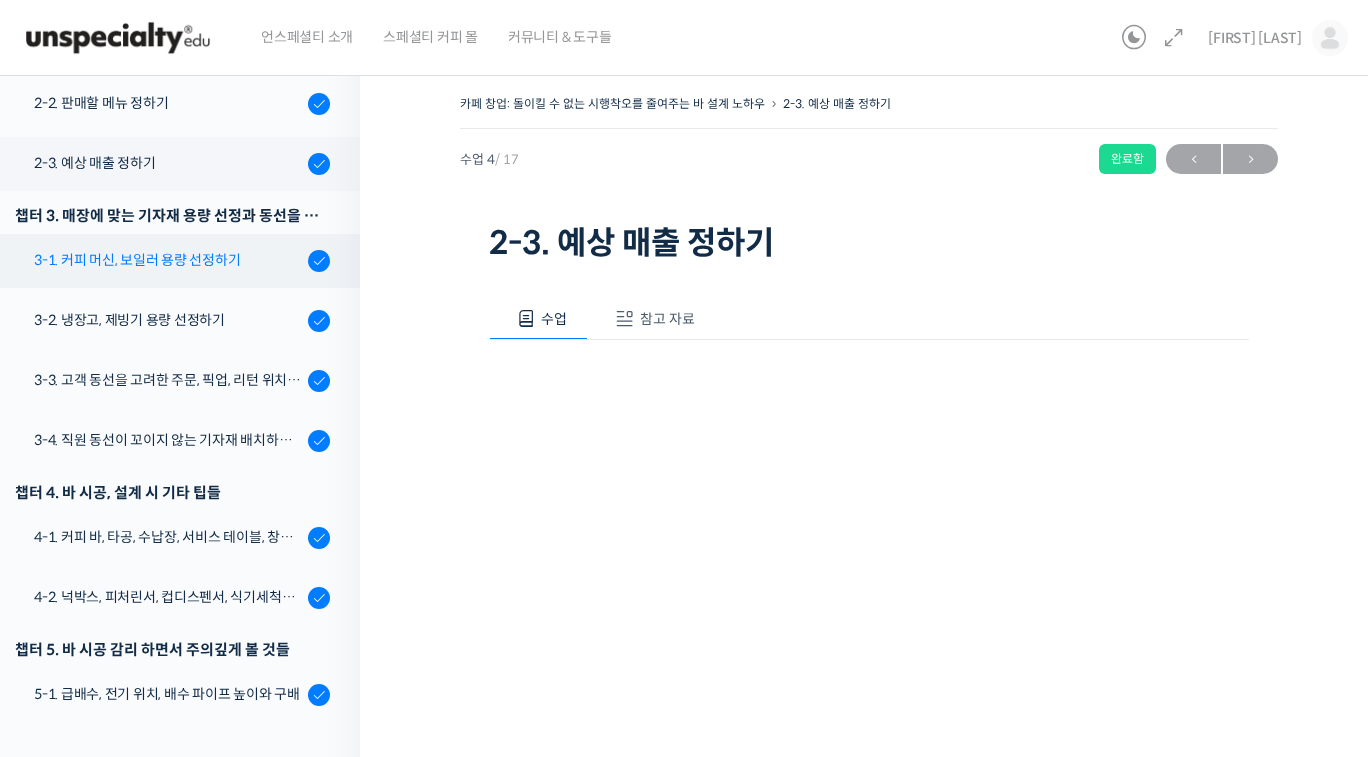 click on "3-1. 커피 머신, 보일러 용량 선정하기" at bounding box center [168, 260] 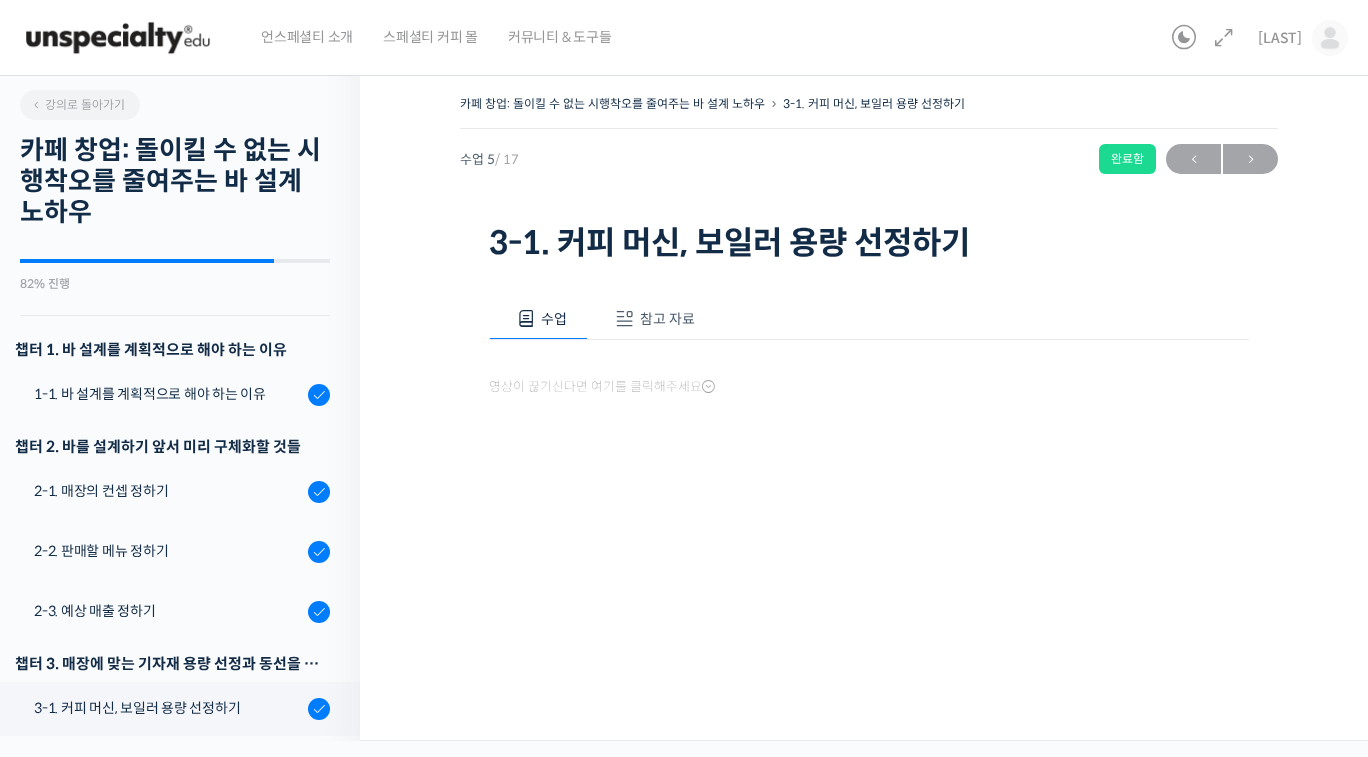 scroll, scrollTop: 0, scrollLeft: 0, axis: both 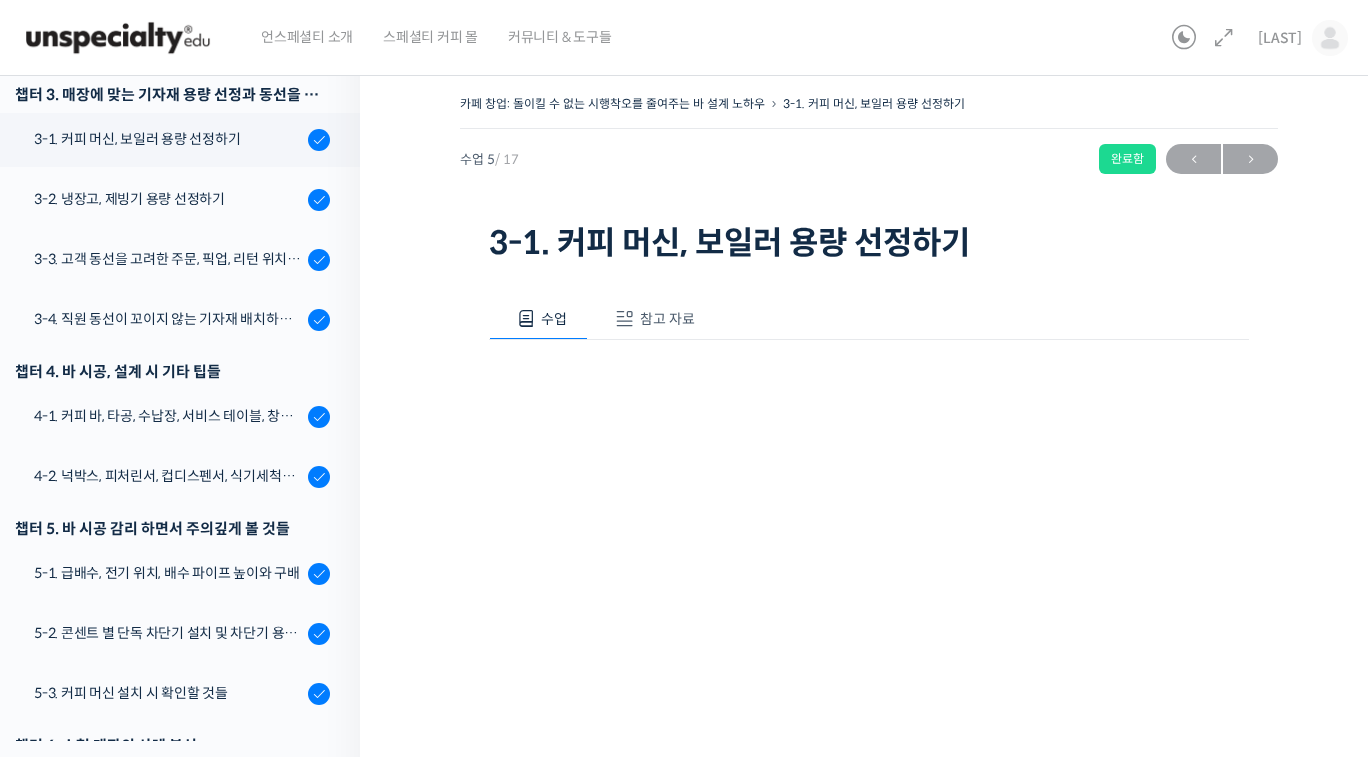 drag, startPoint x: 1040, startPoint y: 235, endPoint x: 924, endPoint y: 295, distance: 130.59862 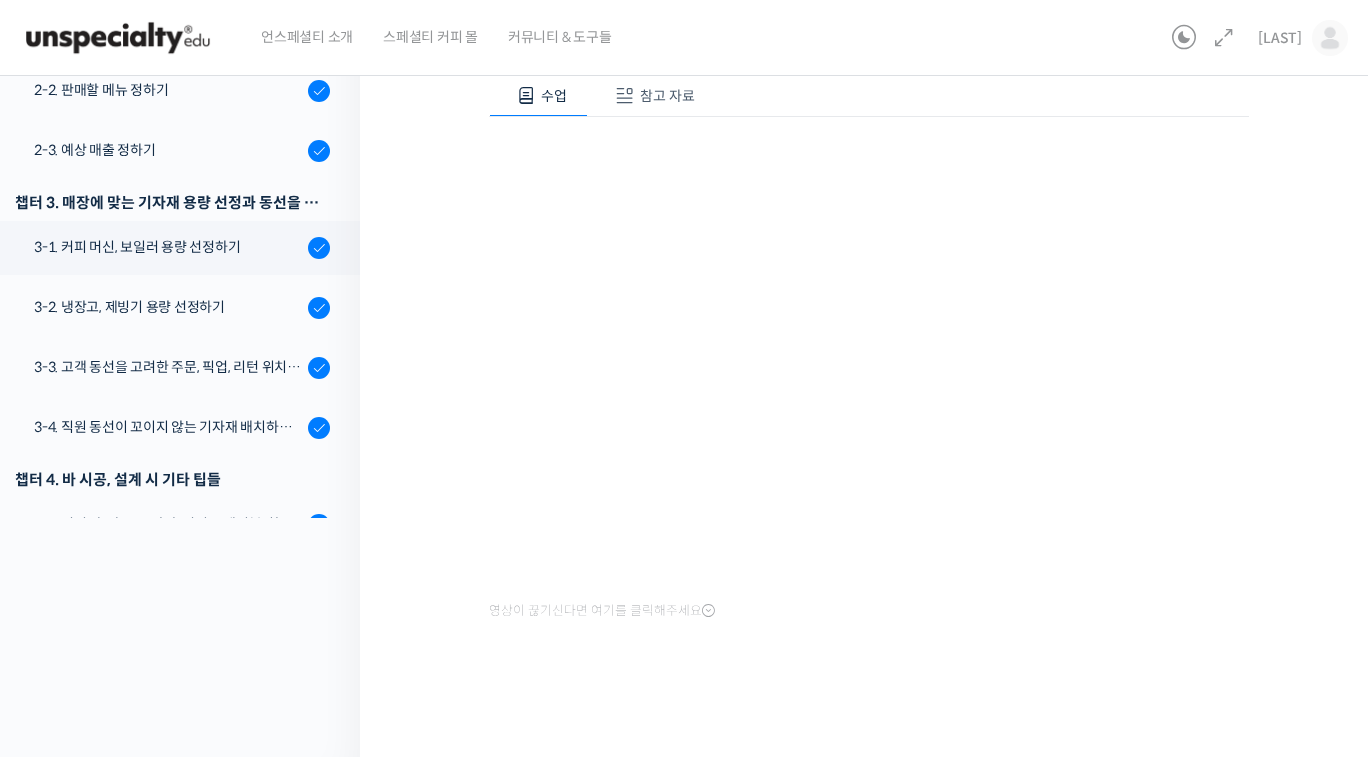 scroll, scrollTop: 200, scrollLeft: 0, axis: vertical 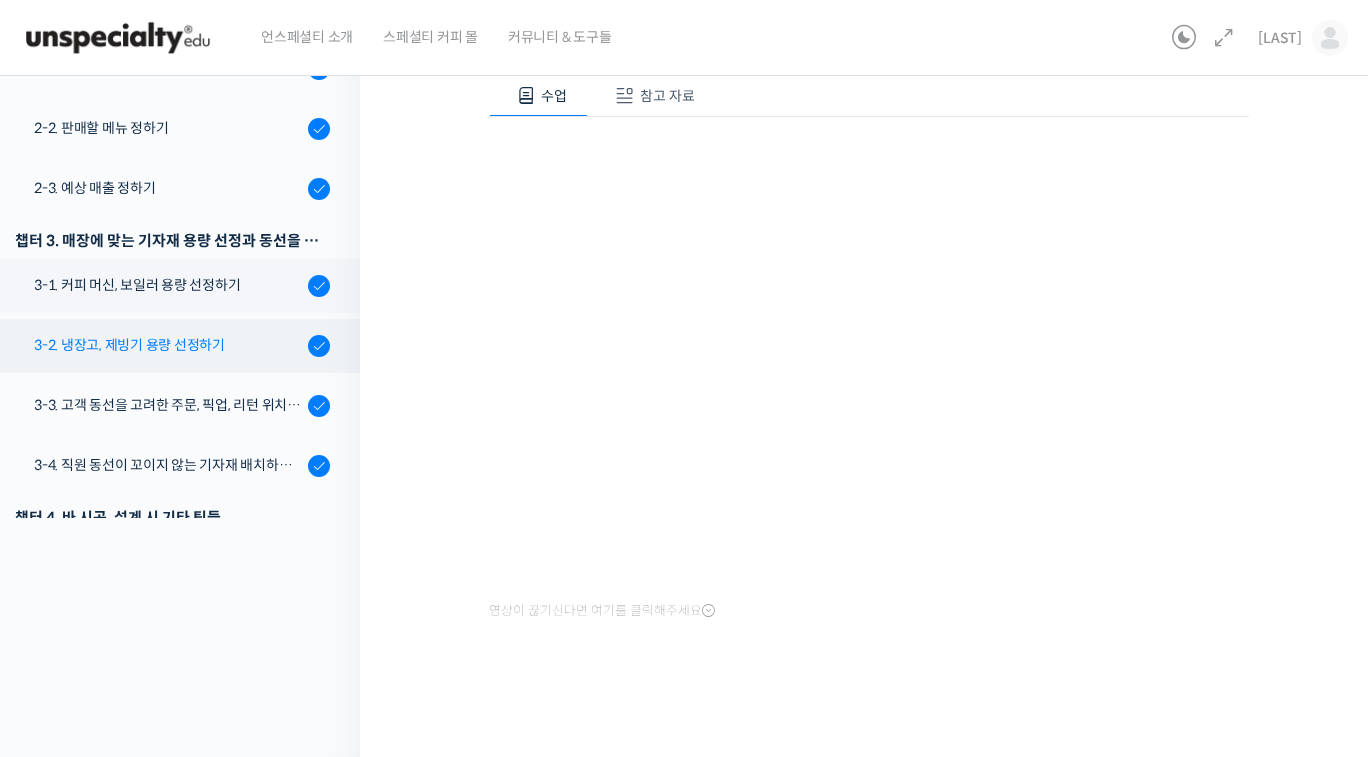 click on "3-2. 냉장고, 제빙기 용량 선정하기" at bounding box center (168, 345) 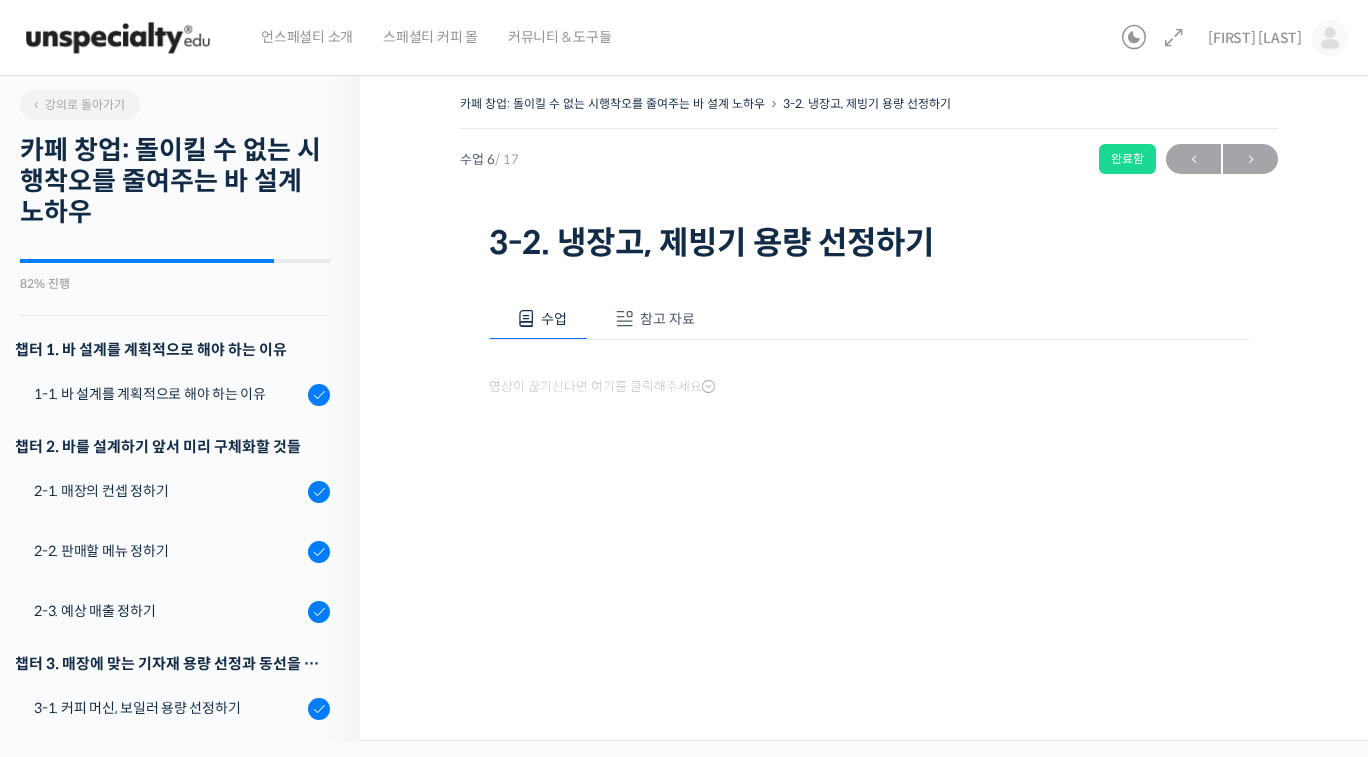 scroll, scrollTop: 0, scrollLeft: 0, axis: both 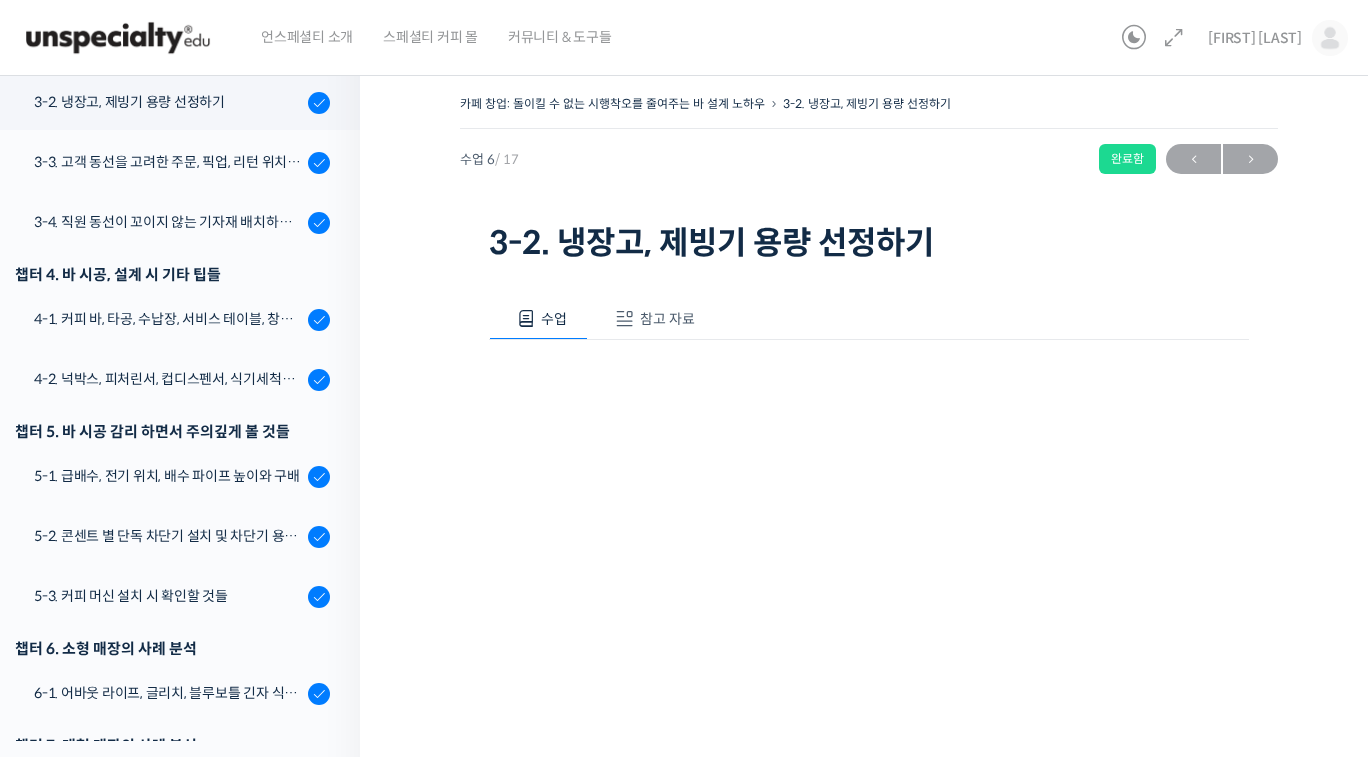 drag, startPoint x: 1005, startPoint y: 159, endPoint x: 1077, endPoint y: 361, distance: 214.44814 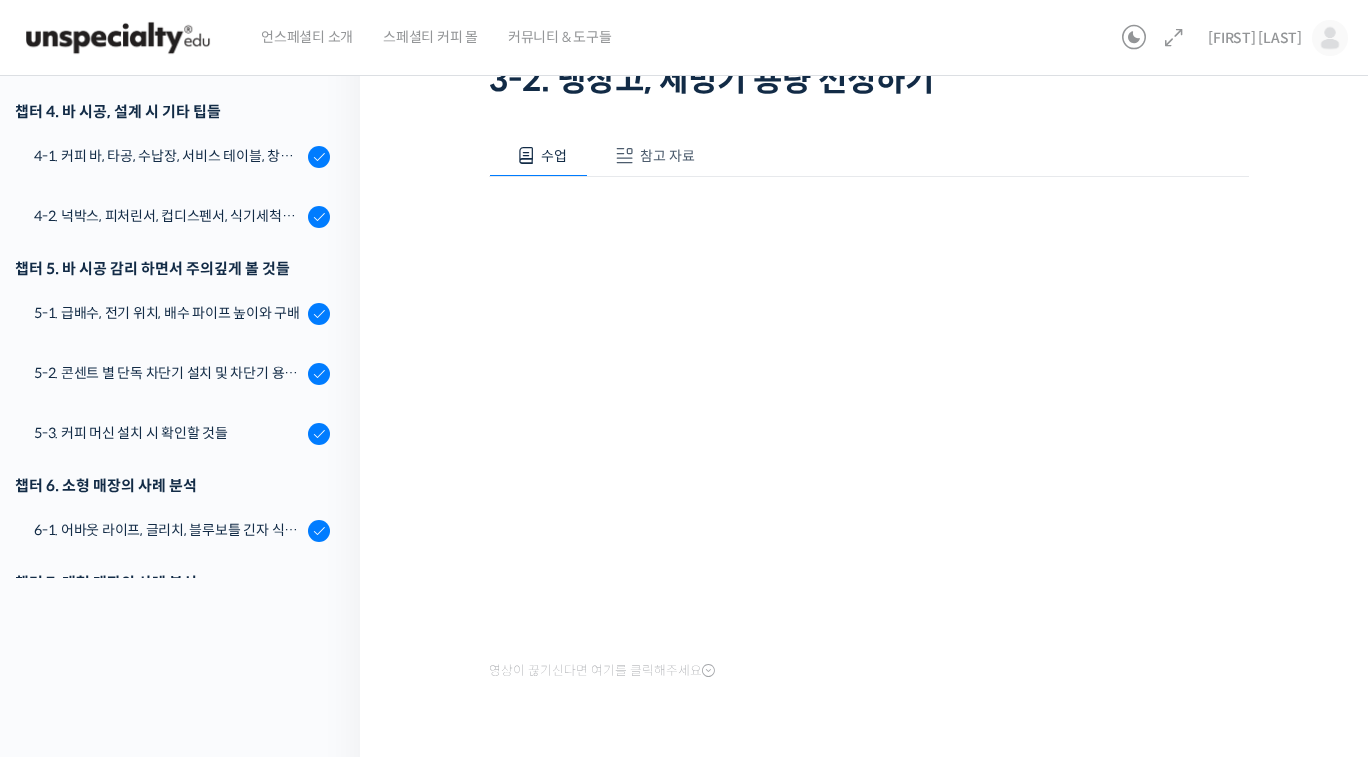 scroll, scrollTop: 223, scrollLeft: 0, axis: vertical 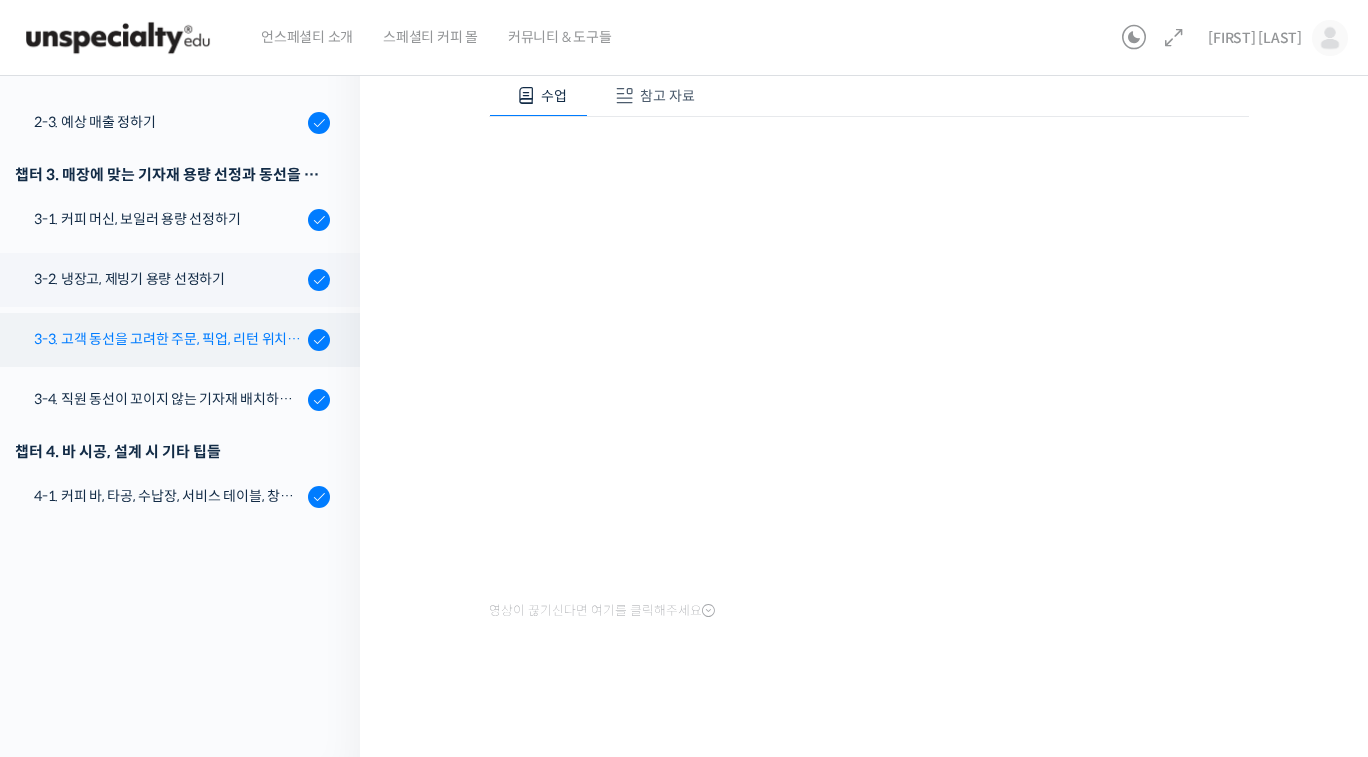 click on "3-3. 고객 동선을 고려한 주문, 픽업, 리턴 위치 정하기" at bounding box center (168, 339) 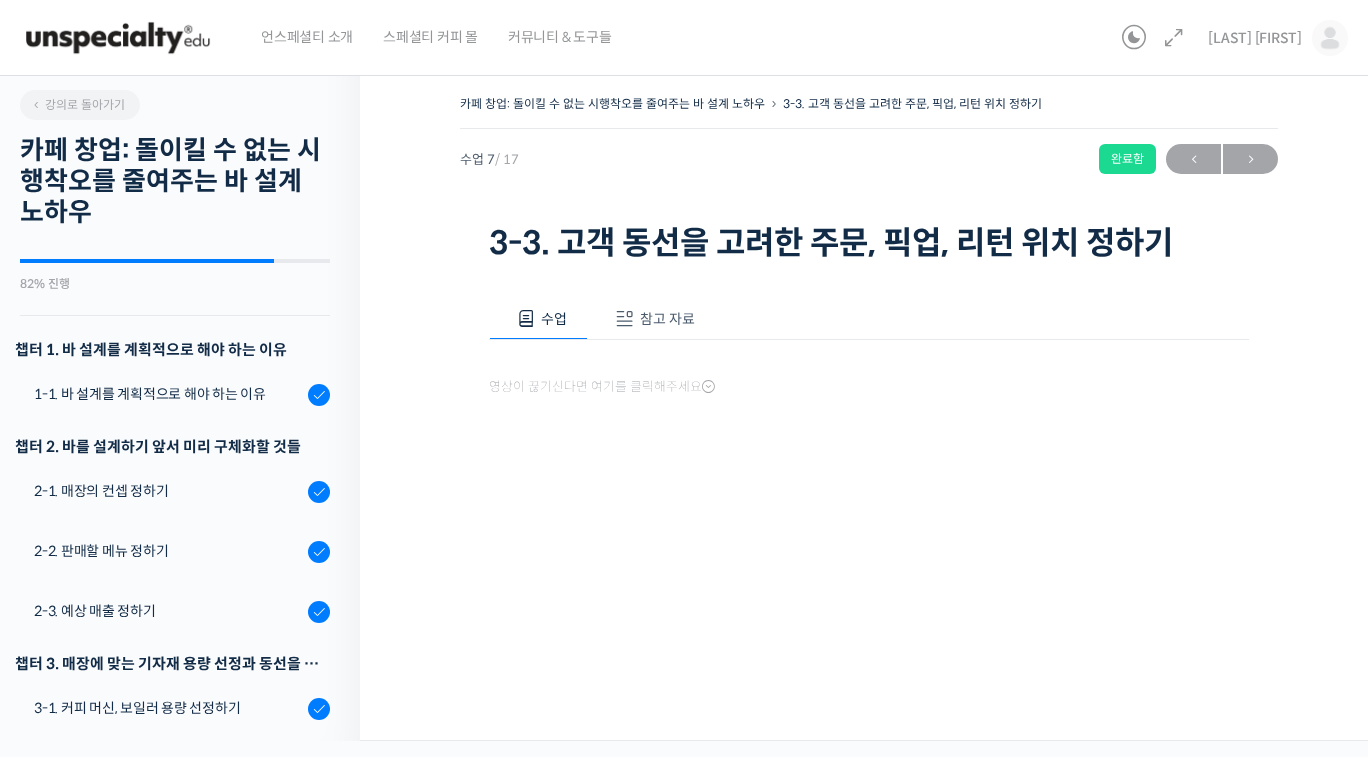 scroll, scrollTop: 0, scrollLeft: 0, axis: both 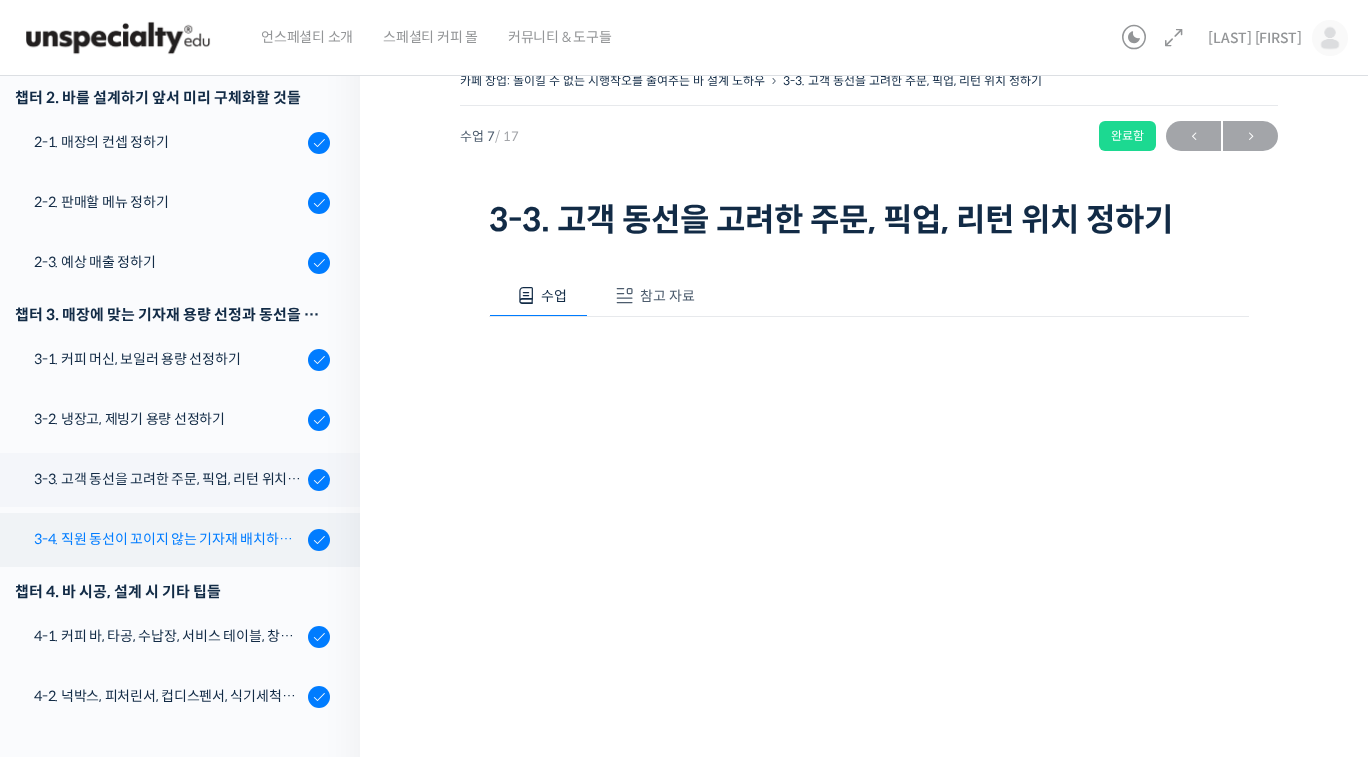 click on "3-4. 직원 동선이 꼬이지 않는 기자재 배치하는 방법" at bounding box center [168, 539] 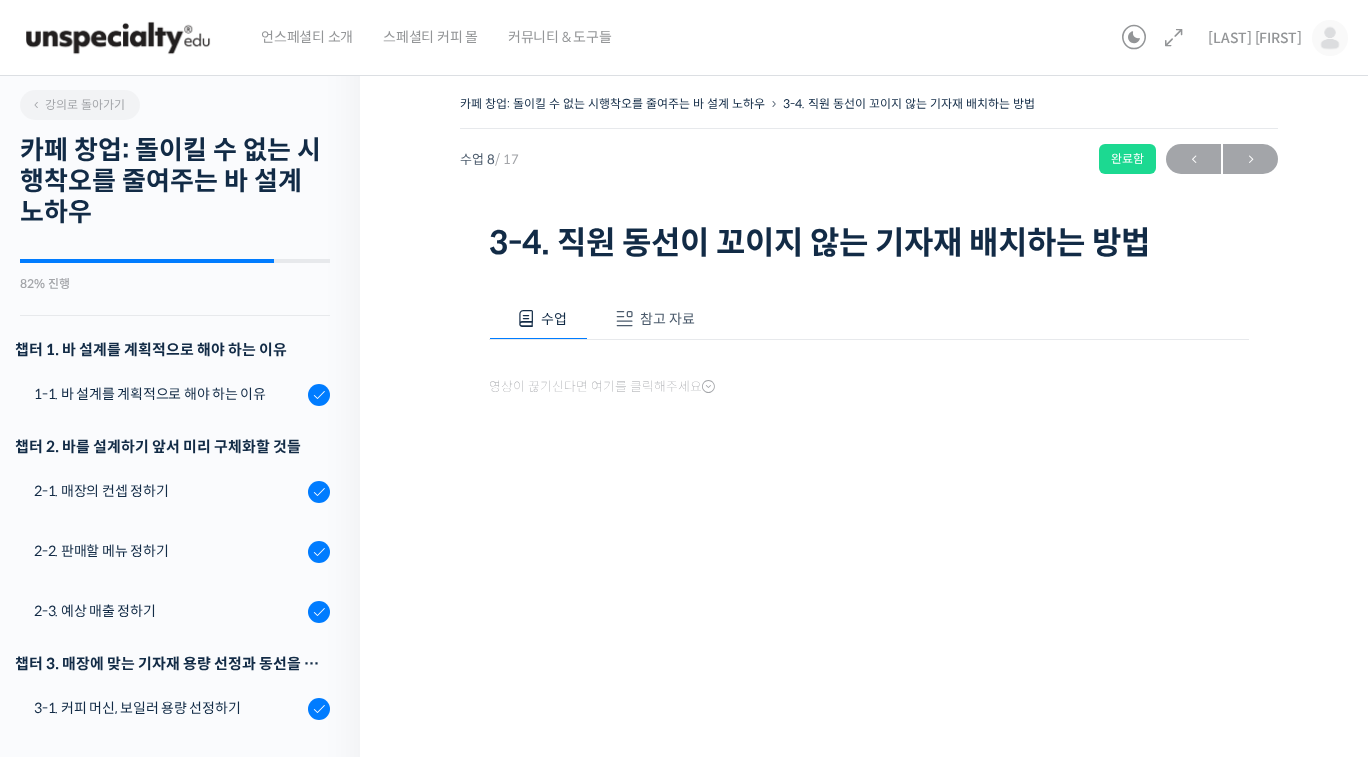 scroll, scrollTop: 0, scrollLeft: 0, axis: both 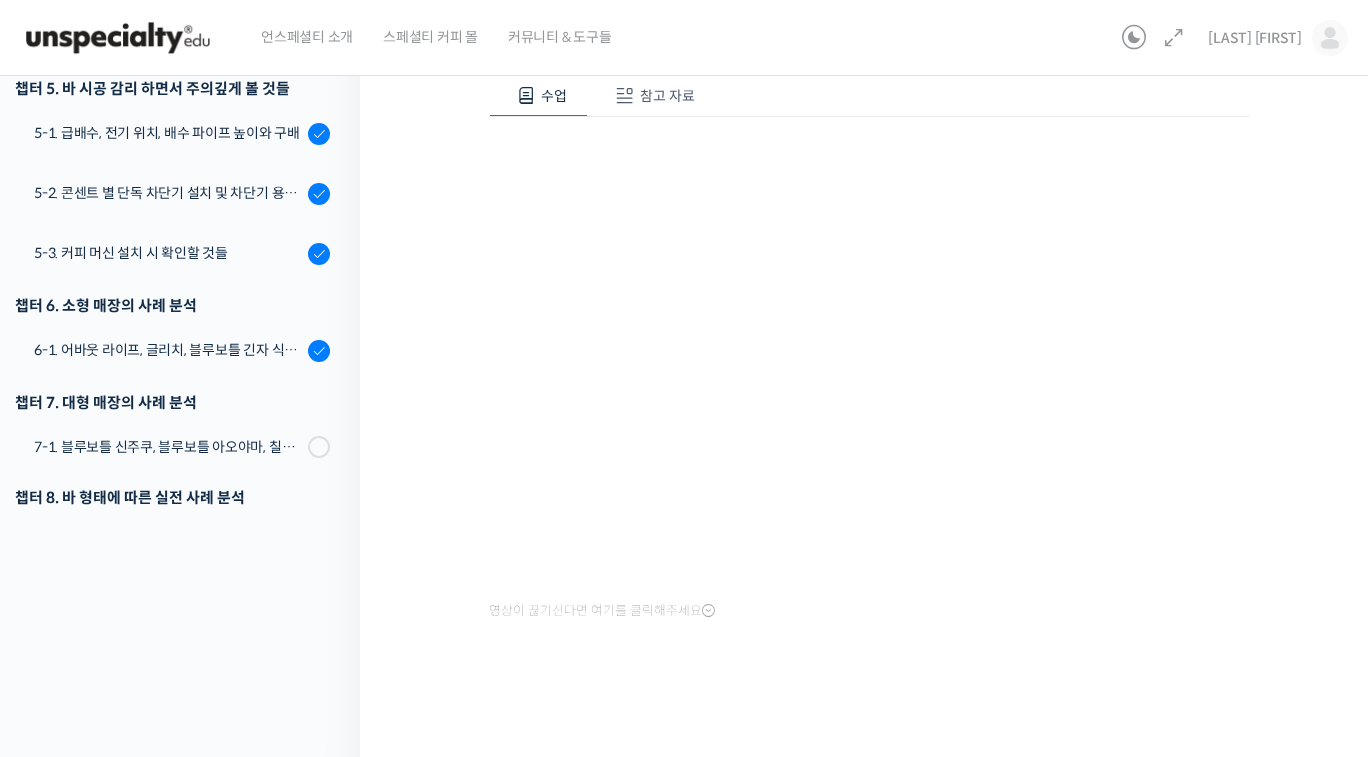drag, startPoint x: 401, startPoint y: 397, endPoint x: 414, endPoint y: 660, distance: 263.3211 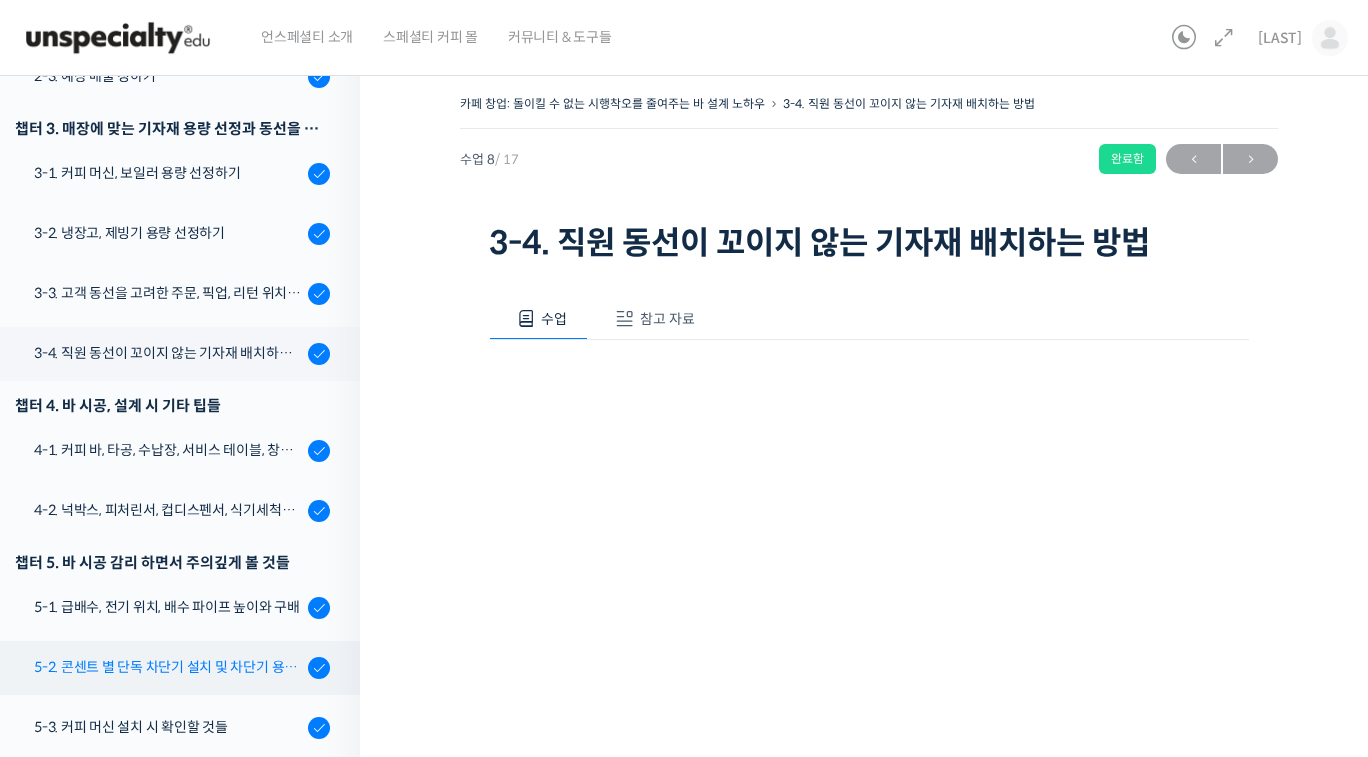 scroll, scrollTop: 0, scrollLeft: 0, axis: both 